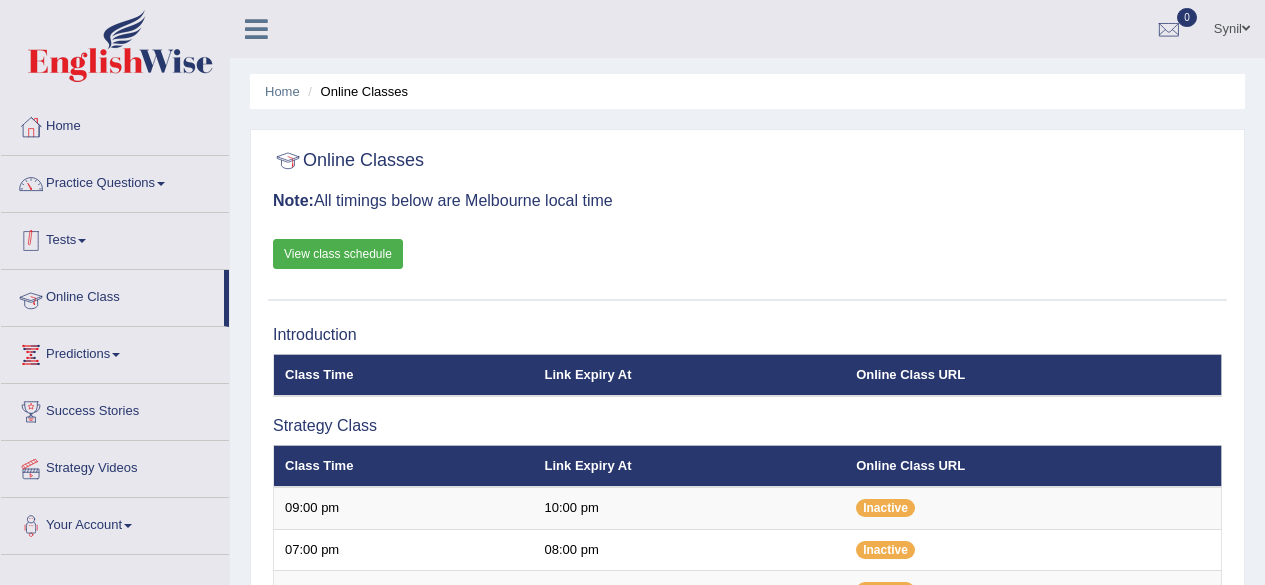 scroll, scrollTop: 0, scrollLeft: 0, axis: both 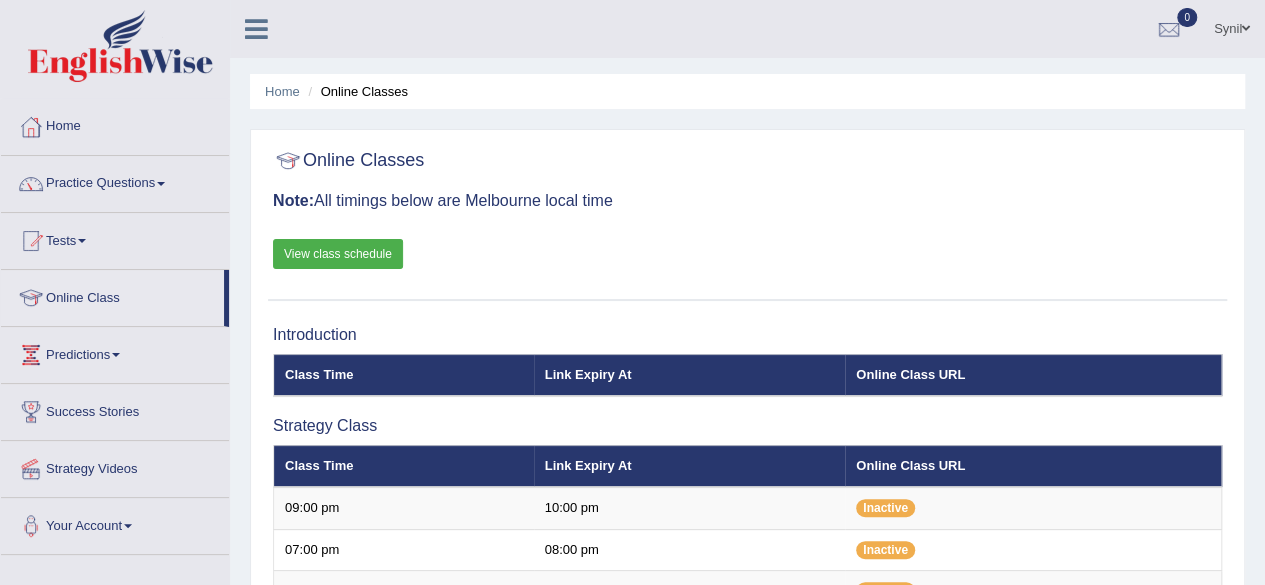 click on "Online Class" at bounding box center (112, 295) 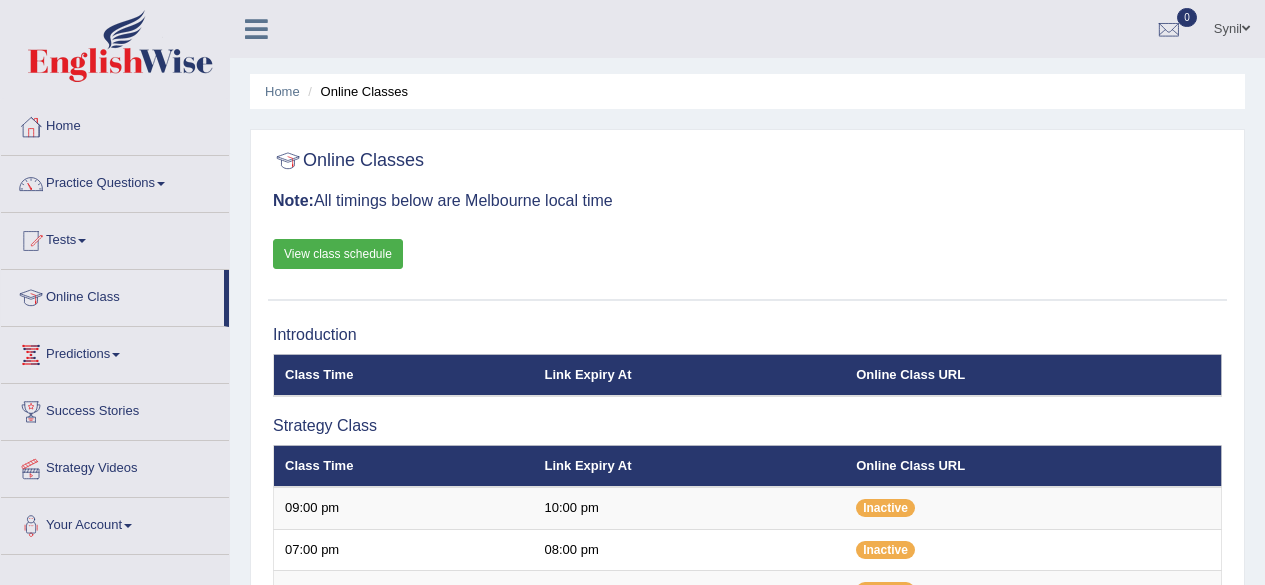 scroll, scrollTop: 0, scrollLeft: 0, axis: both 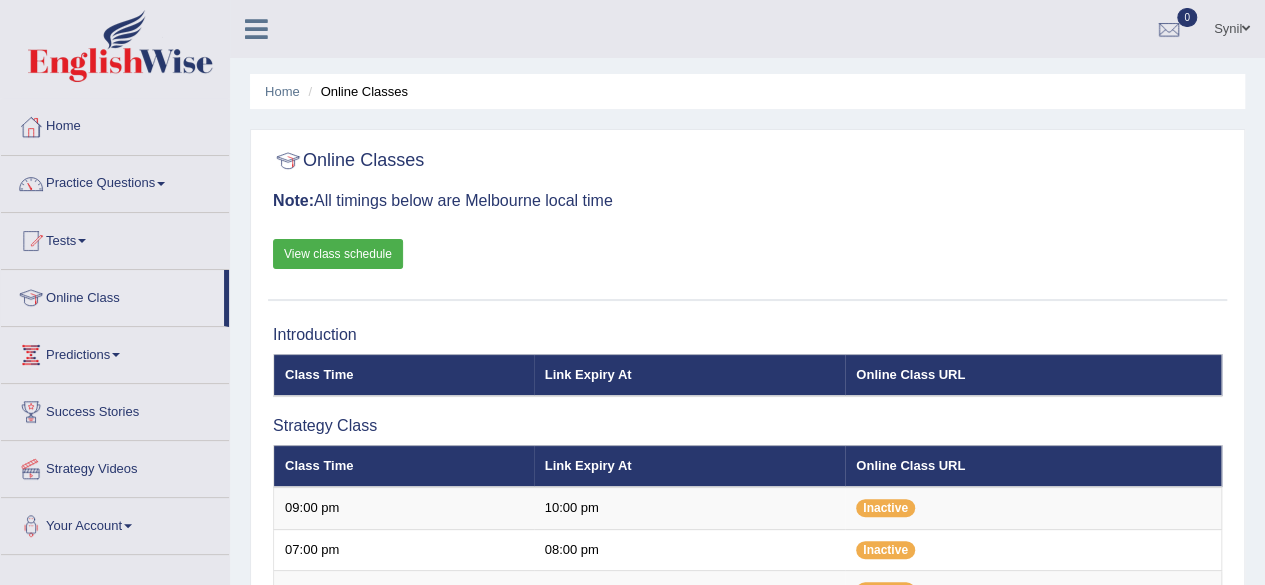 click on "View class schedule" at bounding box center [338, 254] 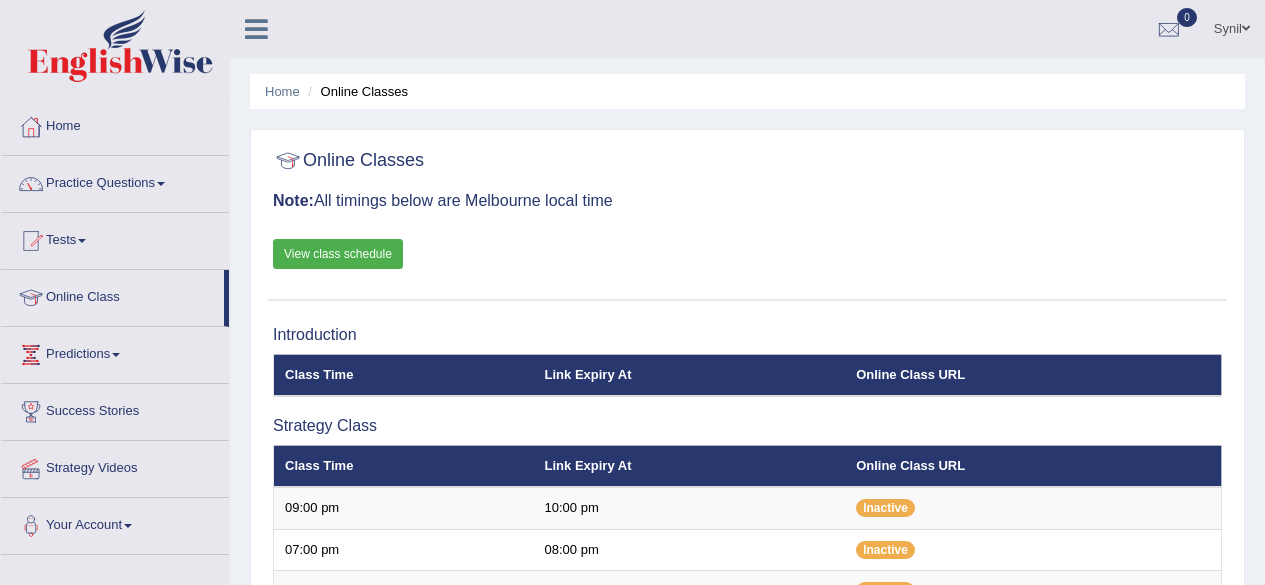 scroll, scrollTop: 0, scrollLeft: 0, axis: both 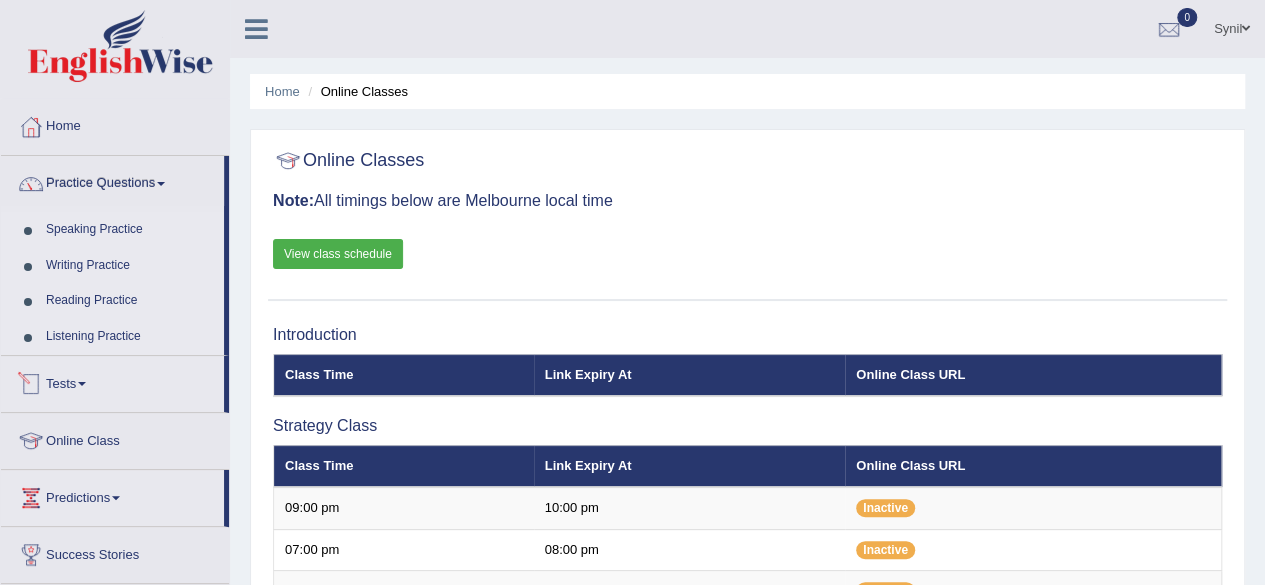 click at bounding box center (82, 384) 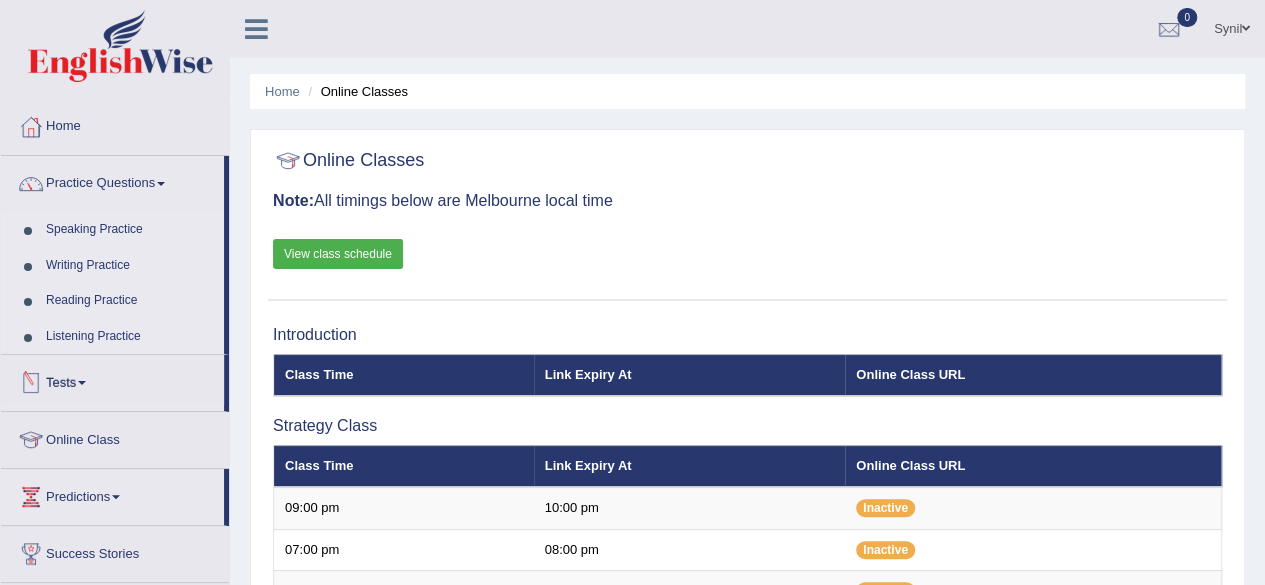scroll, scrollTop: 16, scrollLeft: 0, axis: vertical 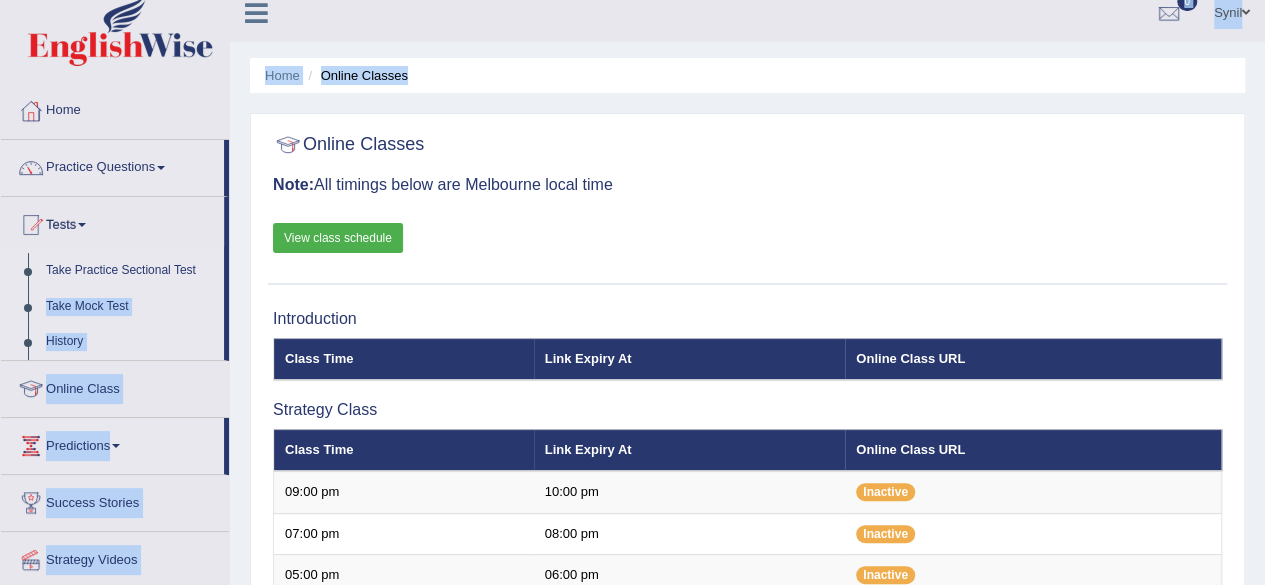 drag, startPoint x: 226, startPoint y: 275, endPoint x: 231, endPoint y: 360, distance: 85.146935 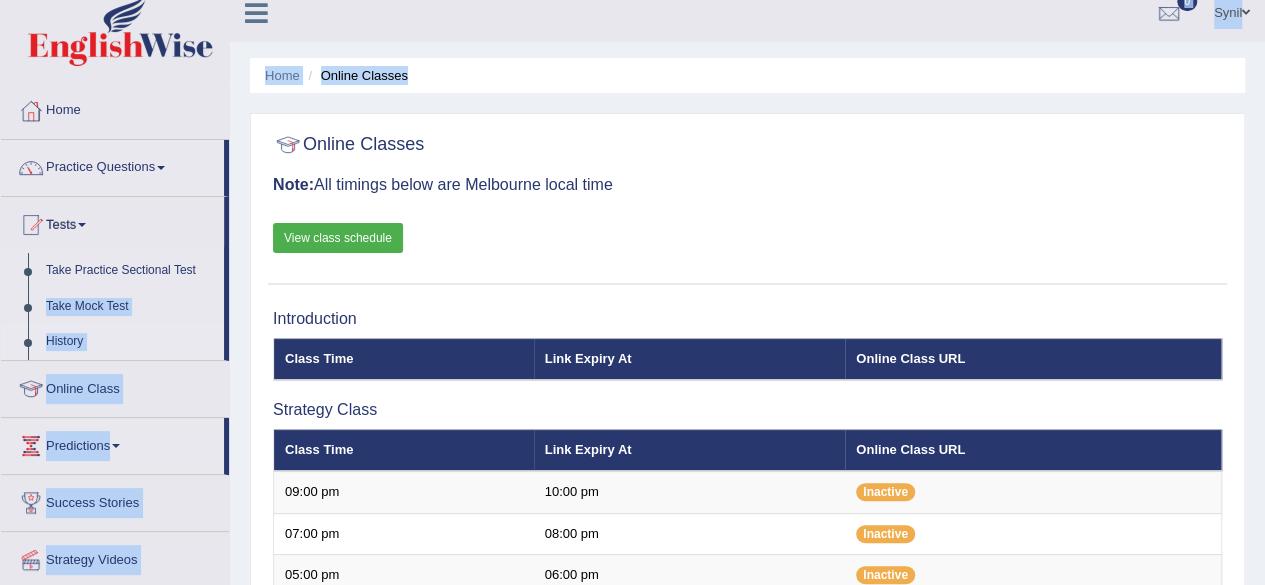 click on "History" at bounding box center [130, 342] 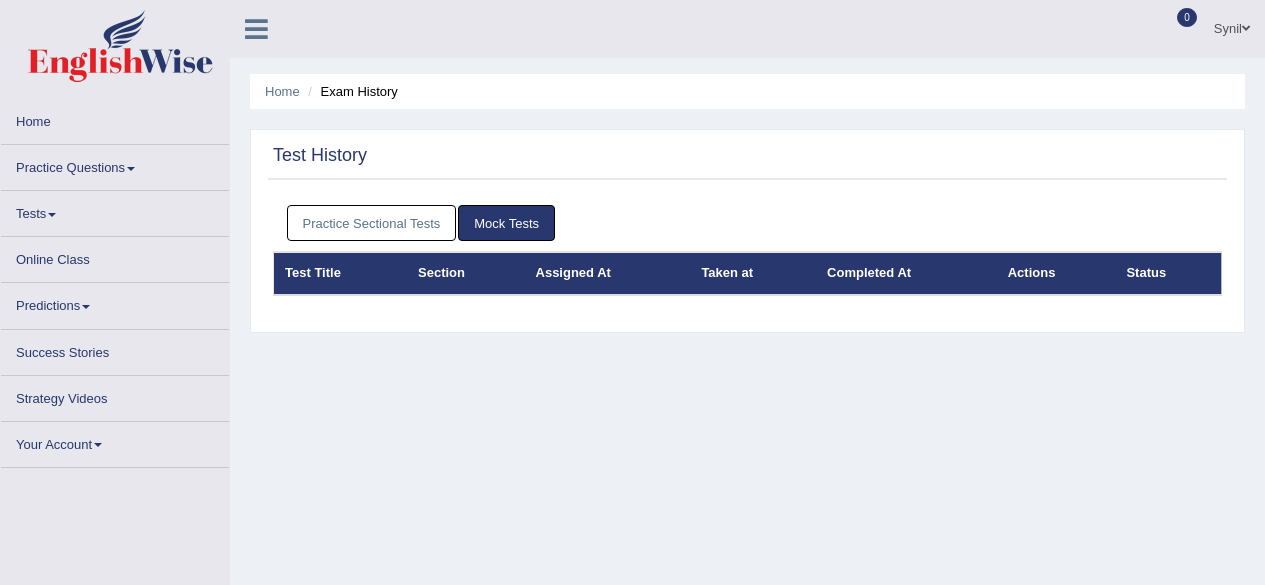 scroll, scrollTop: 0, scrollLeft: 0, axis: both 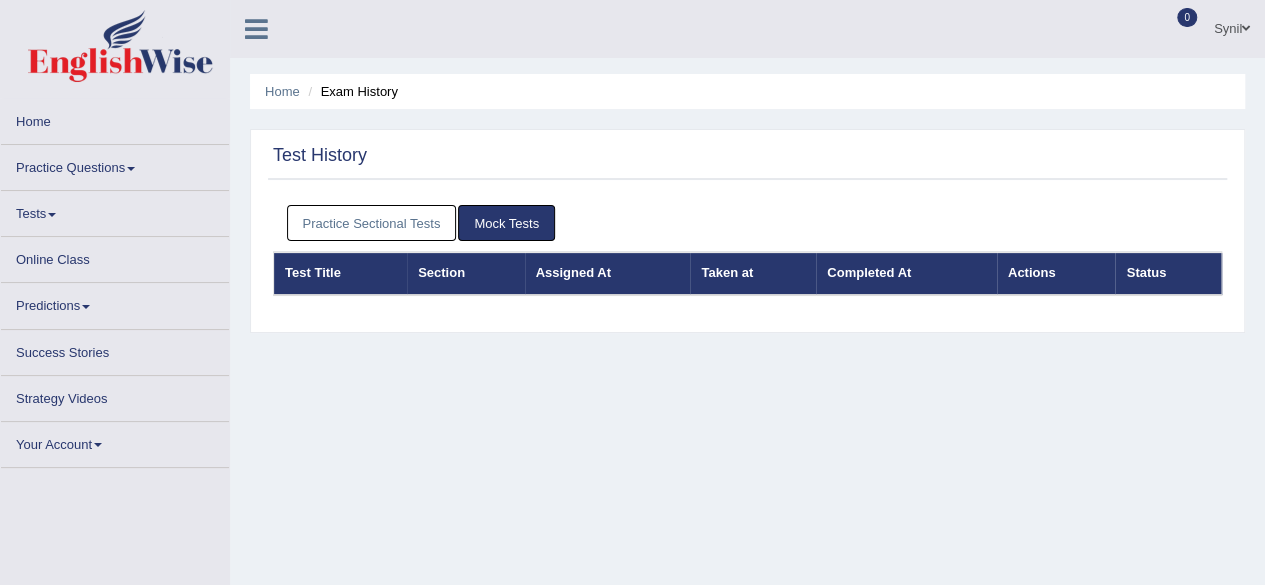 click on "Tests" at bounding box center (115, 210) 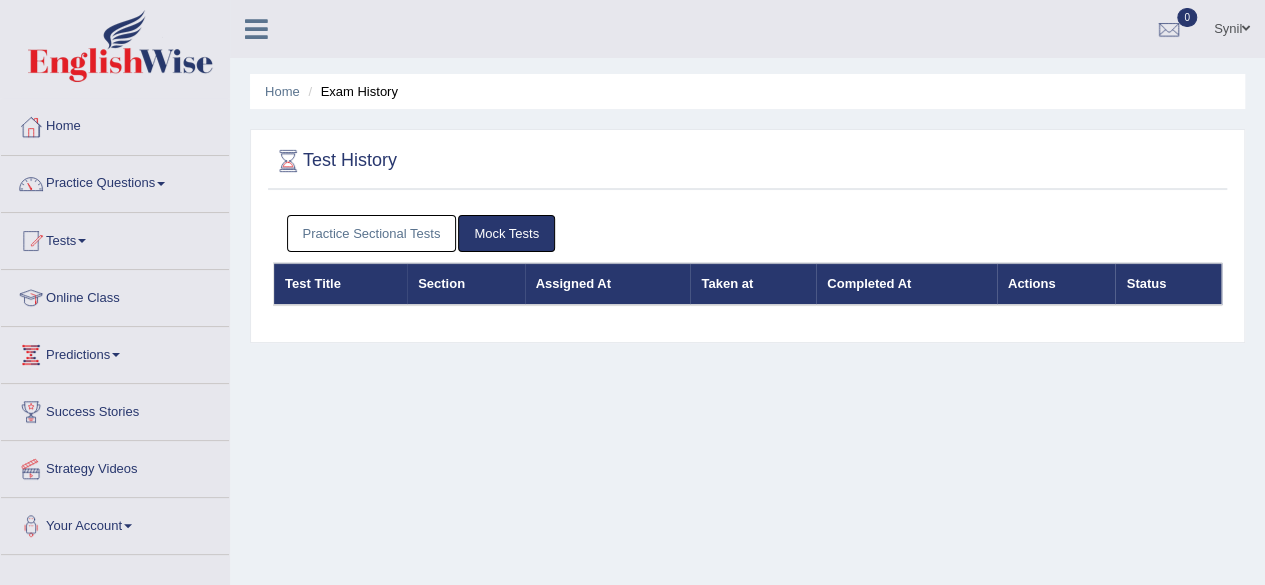 click on "Tests" at bounding box center [115, 238] 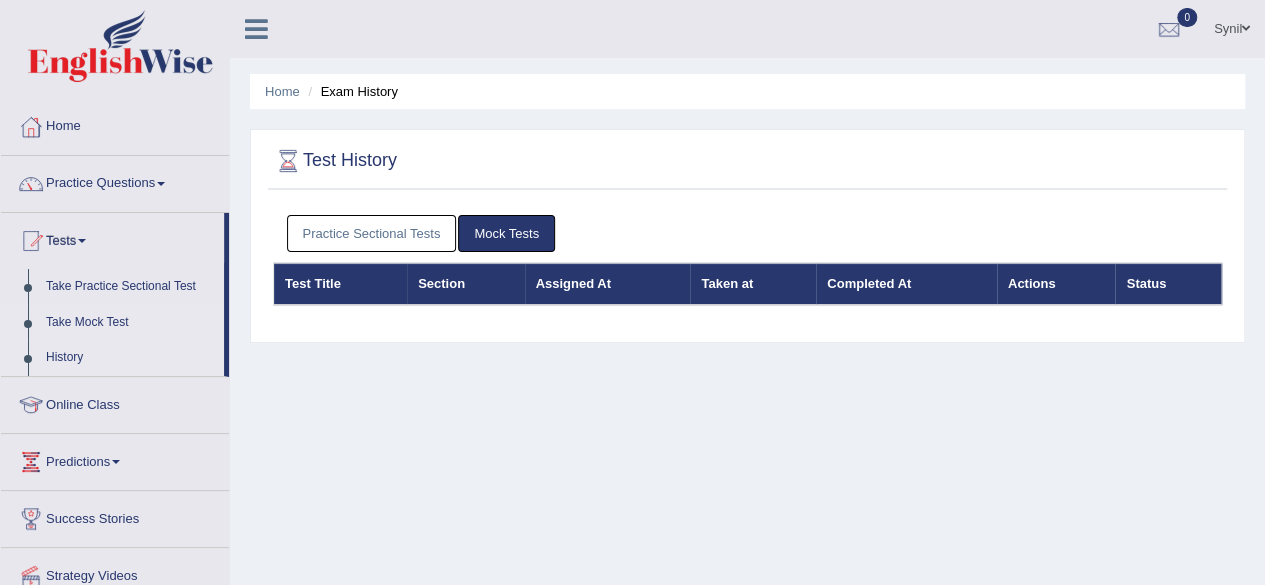 click on "Take Mock Test" at bounding box center (130, 323) 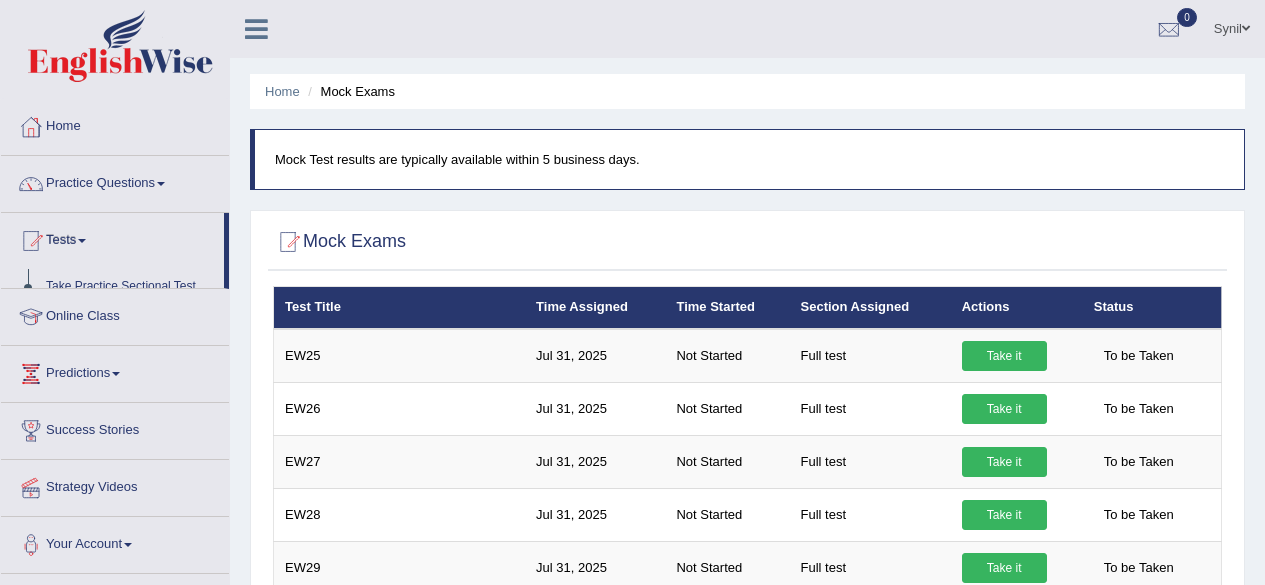 scroll, scrollTop: 0, scrollLeft: 0, axis: both 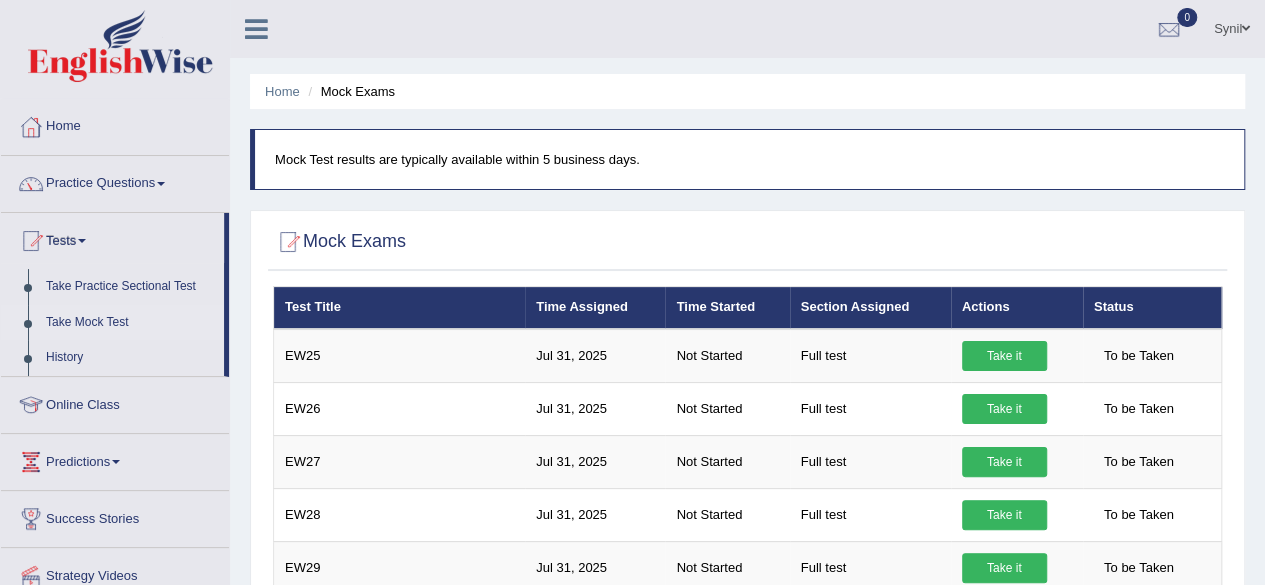 drag, startPoint x: 1266, startPoint y: 100, endPoint x: 1213, endPoint y: 68, distance: 61.91123 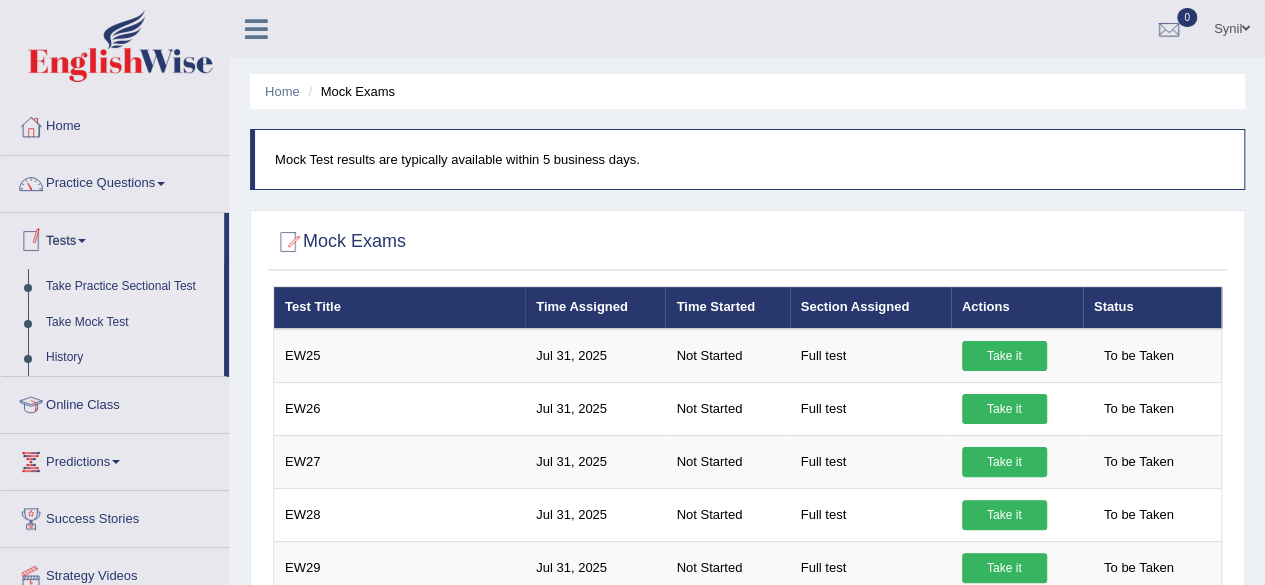 click on "Take Practice Sectional Test" at bounding box center (130, 287) 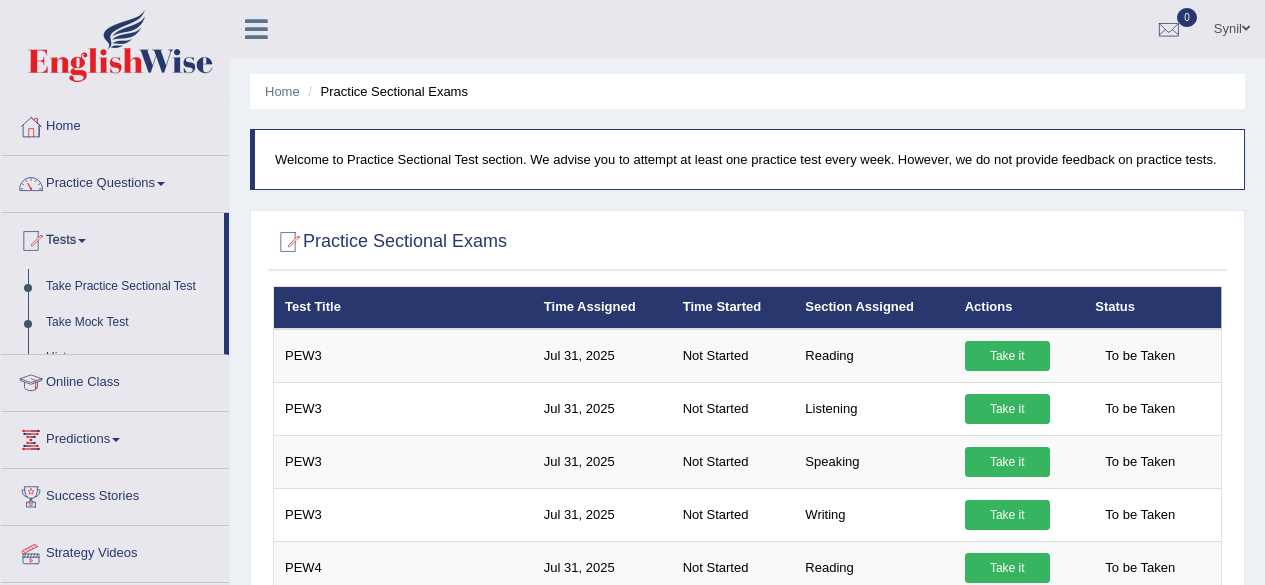 scroll, scrollTop: 0, scrollLeft: 0, axis: both 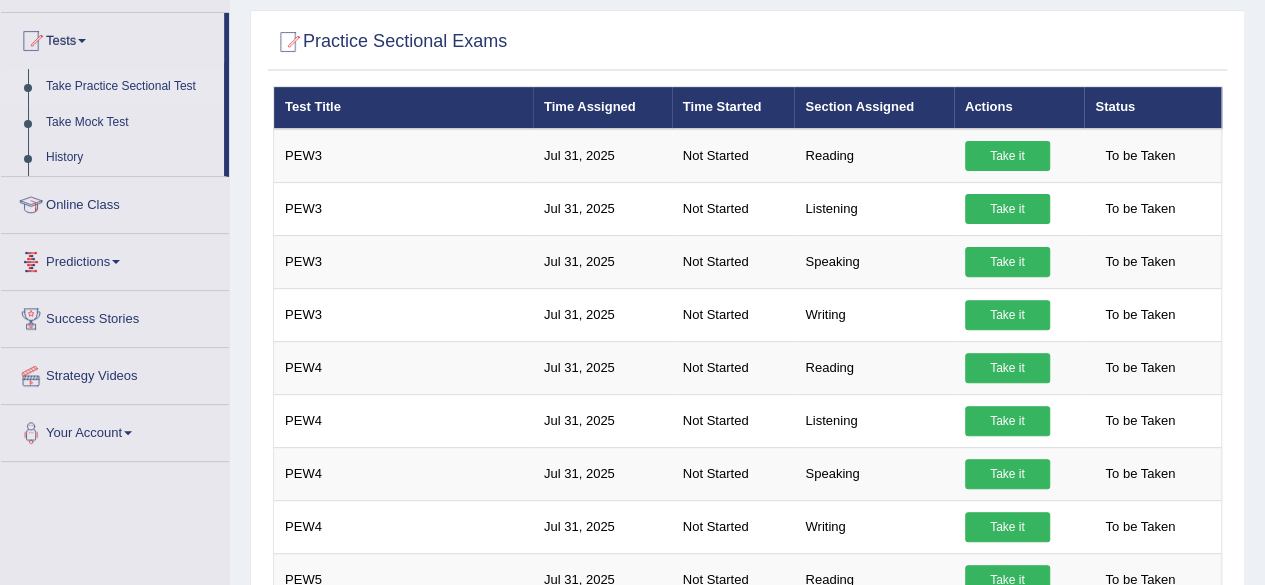 click on "Predictions" at bounding box center [115, 259] 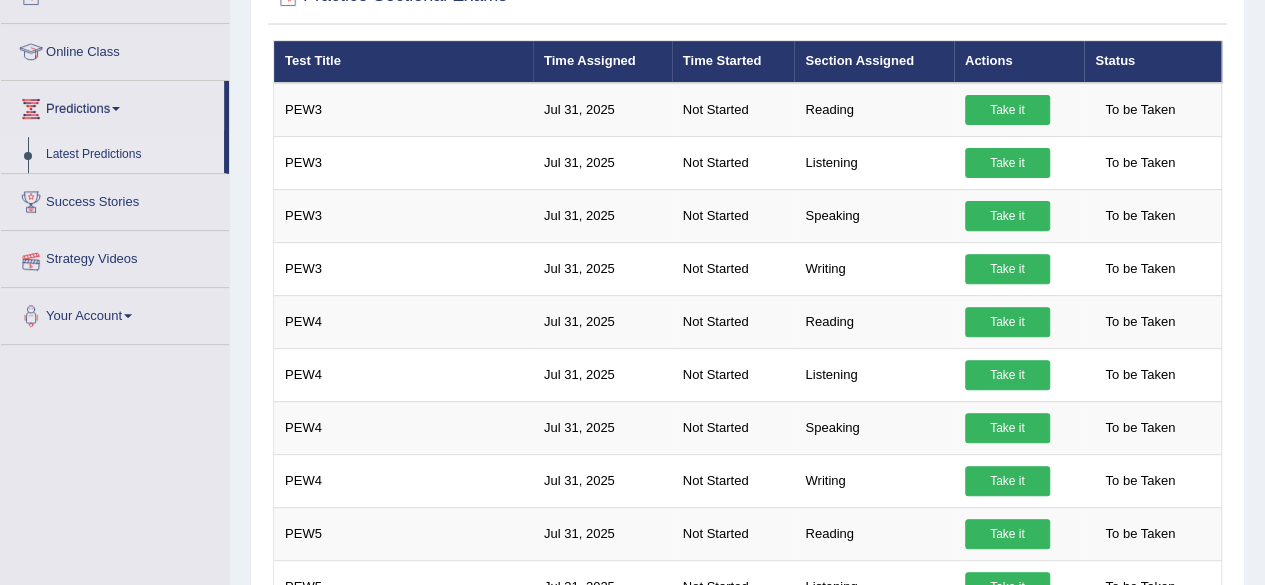 scroll, scrollTop: 200, scrollLeft: 0, axis: vertical 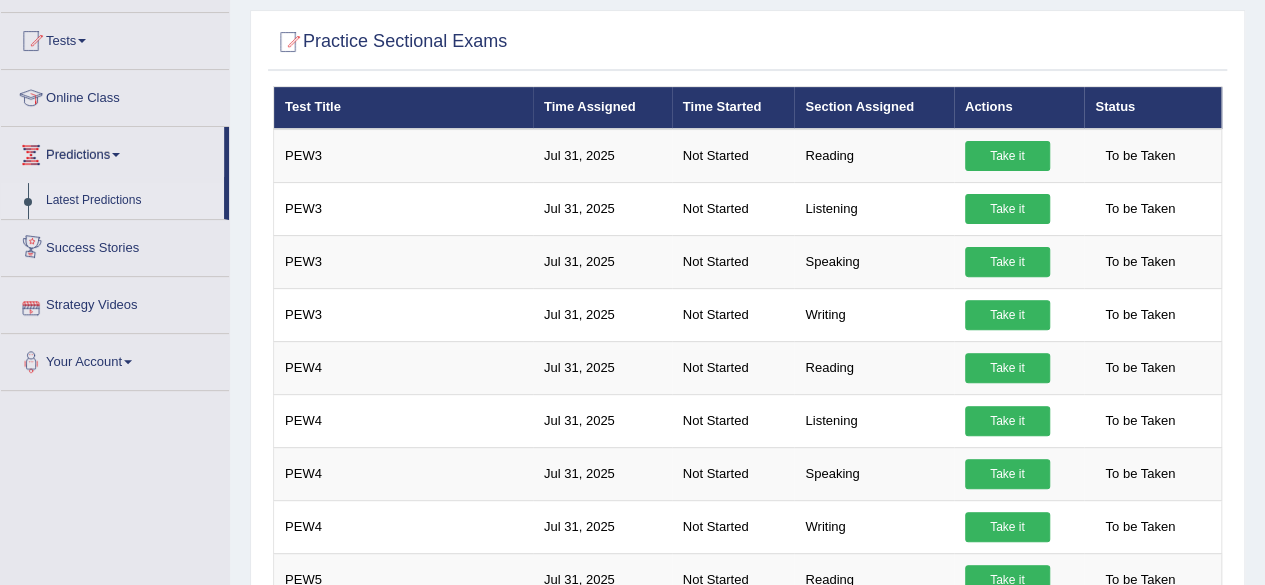 click on "Latest Predictions" at bounding box center (130, 201) 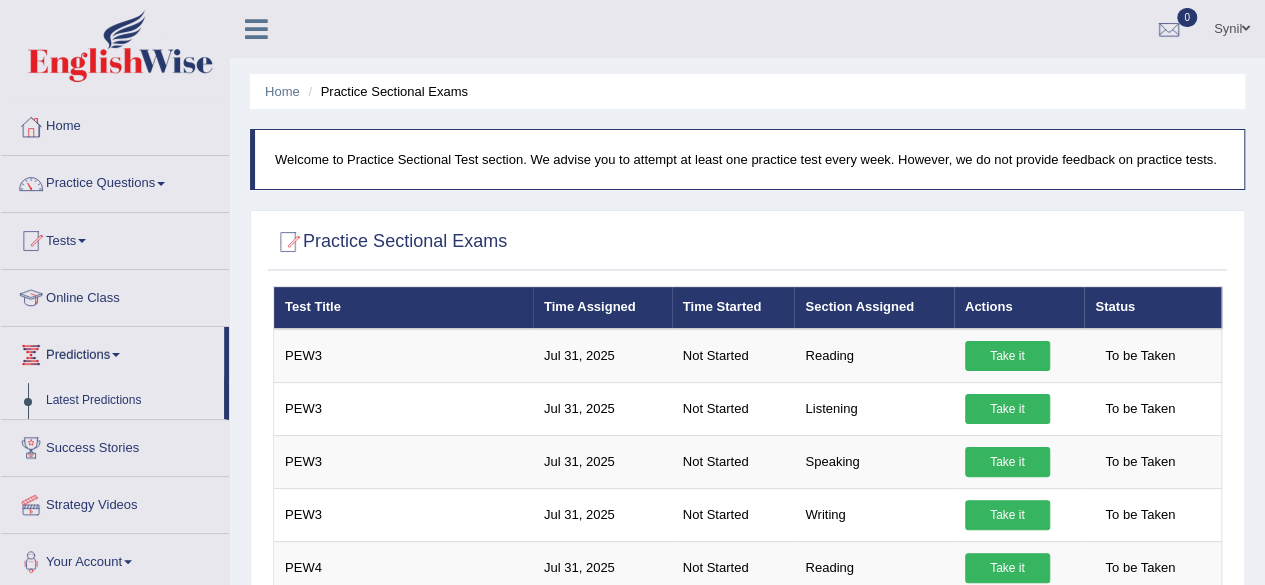 scroll, scrollTop: 0, scrollLeft: 0, axis: both 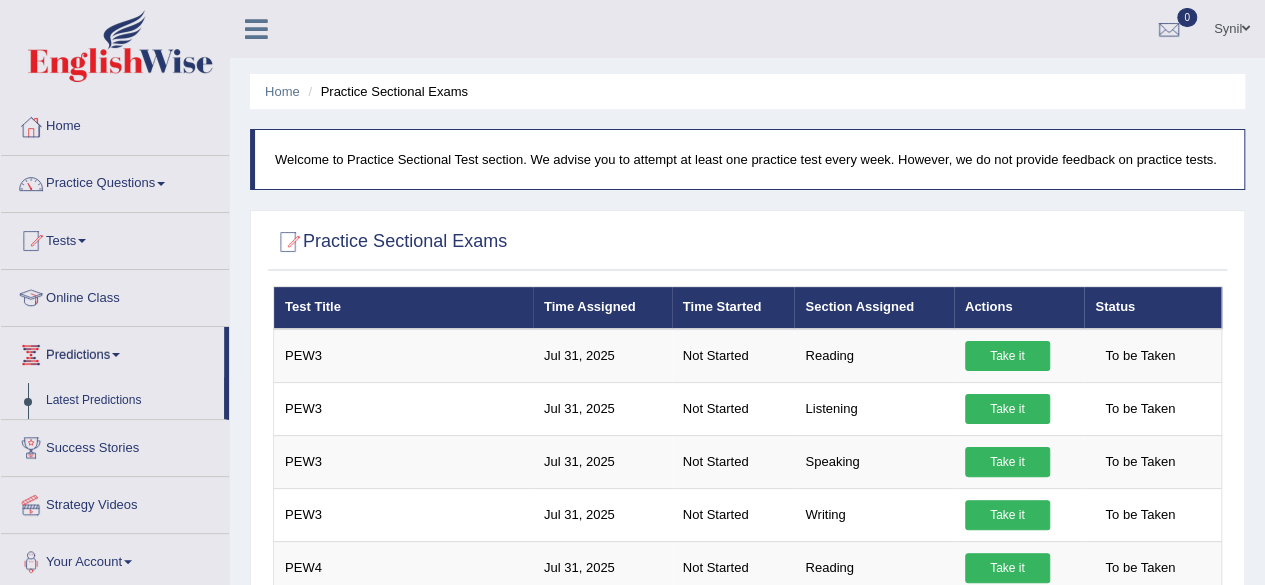 click on "Practice Questions" at bounding box center [115, 181] 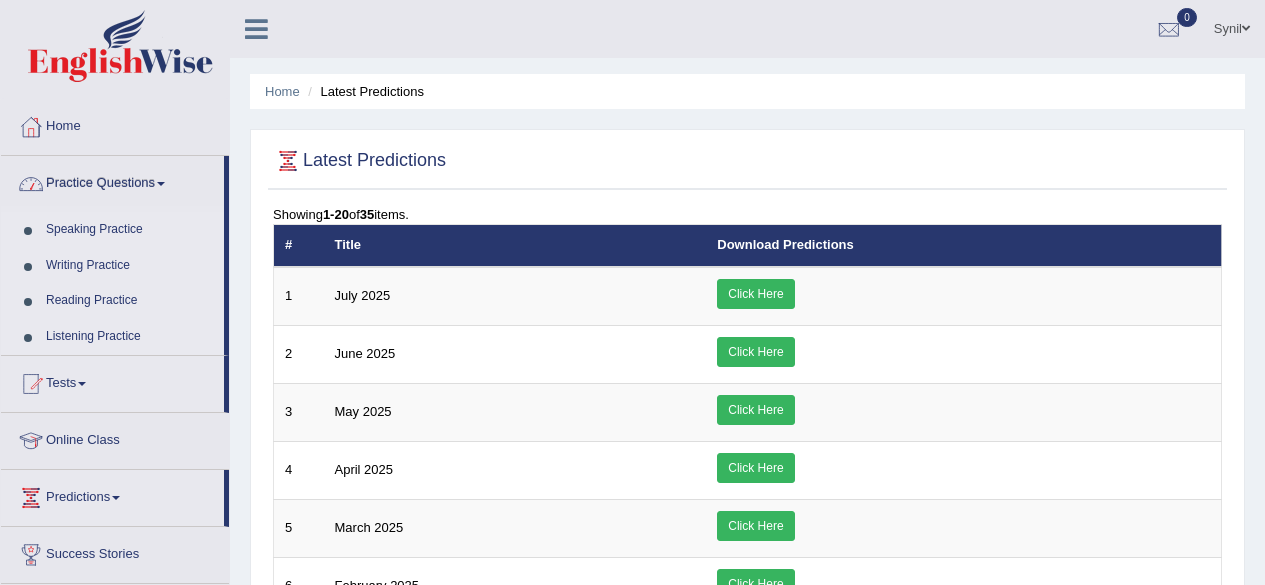 scroll, scrollTop: 0, scrollLeft: 0, axis: both 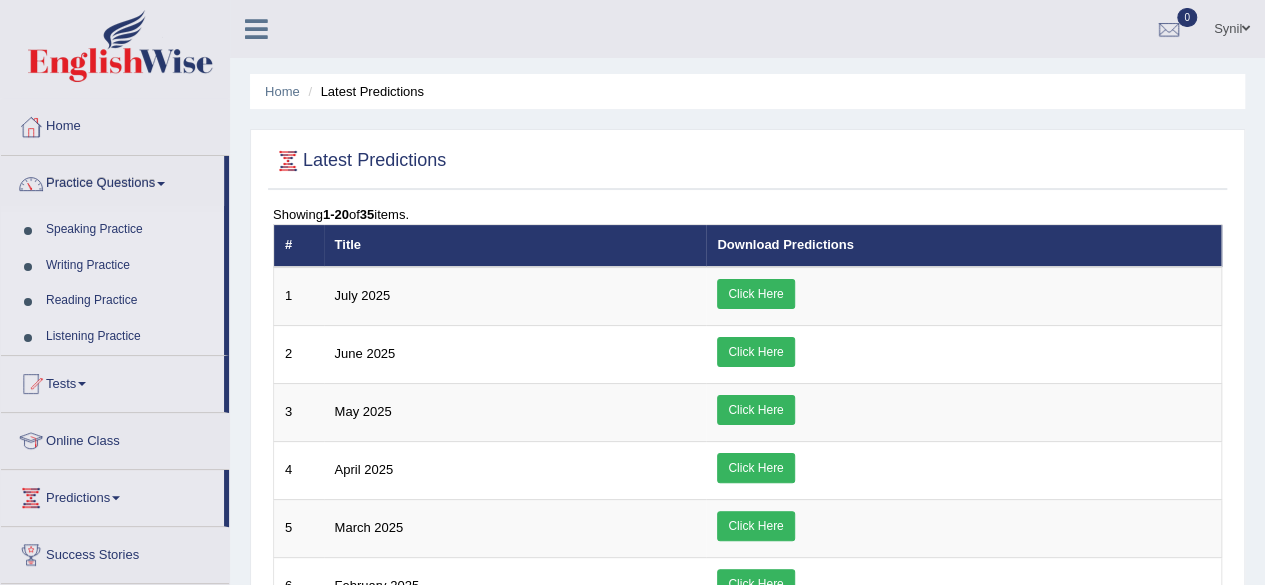 drag, startPoint x: 225, startPoint y: 281, endPoint x: 224, endPoint y: 319, distance: 38.013157 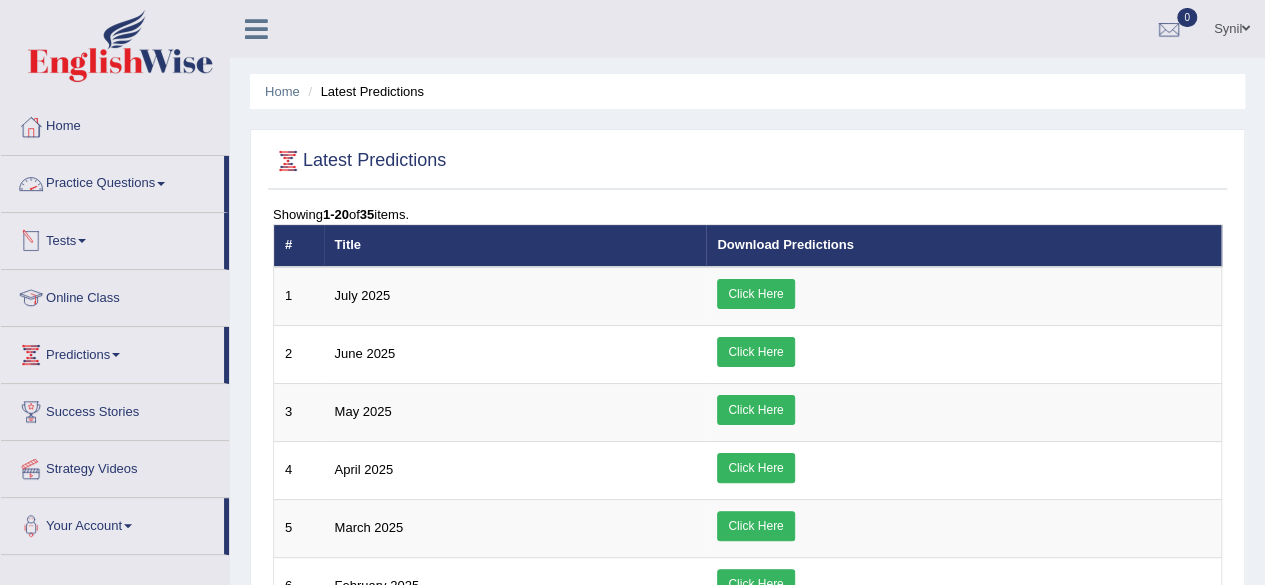 click on "Practice Questions" at bounding box center (112, 181) 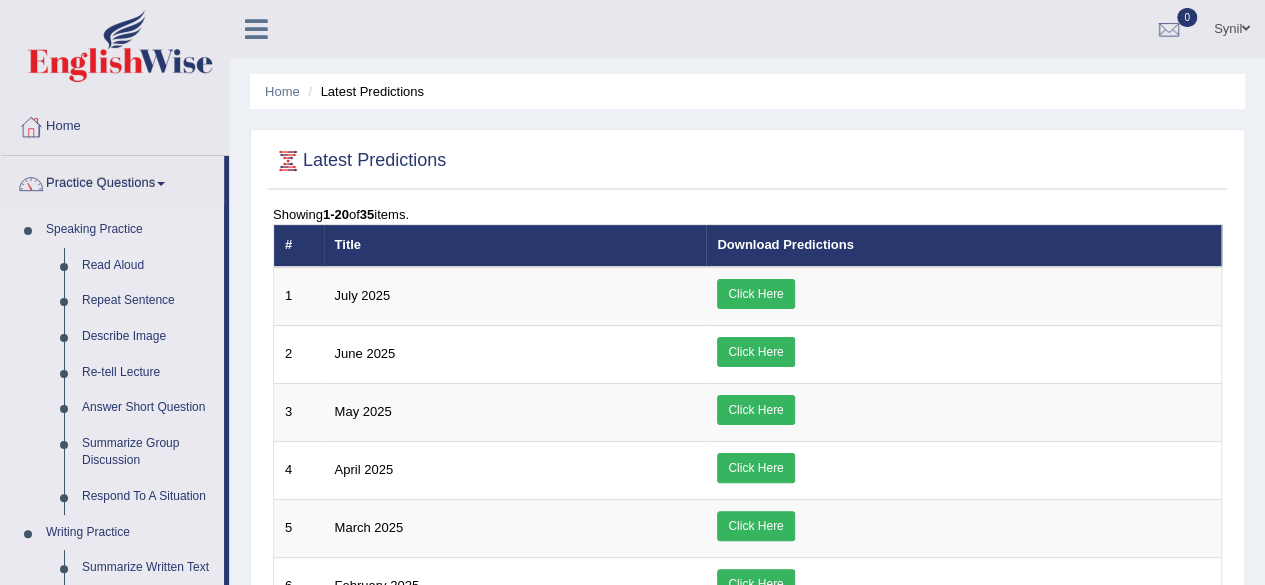 click on "Read Aloud" at bounding box center [148, 266] 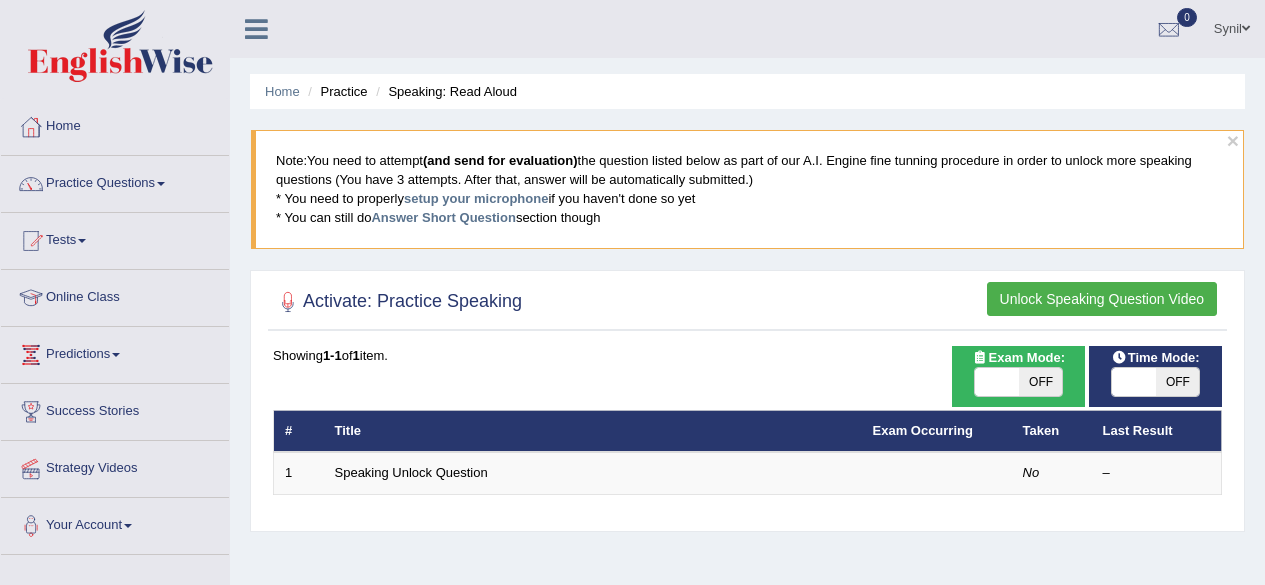 scroll, scrollTop: 0, scrollLeft: 0, axis: both 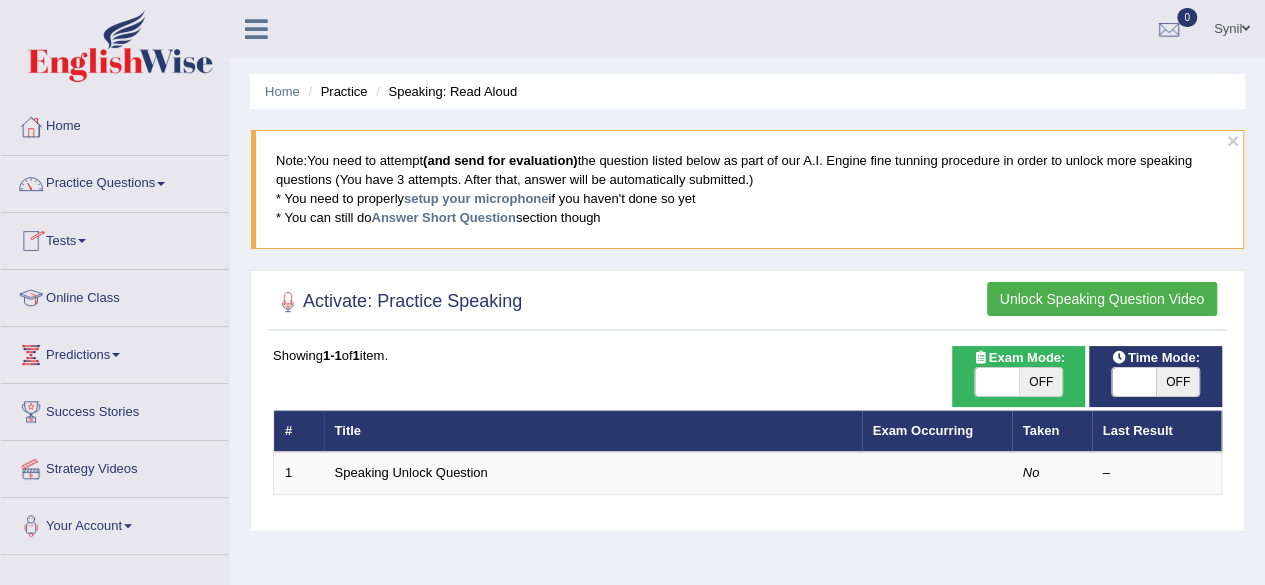 click at bounding box center [997, 382] 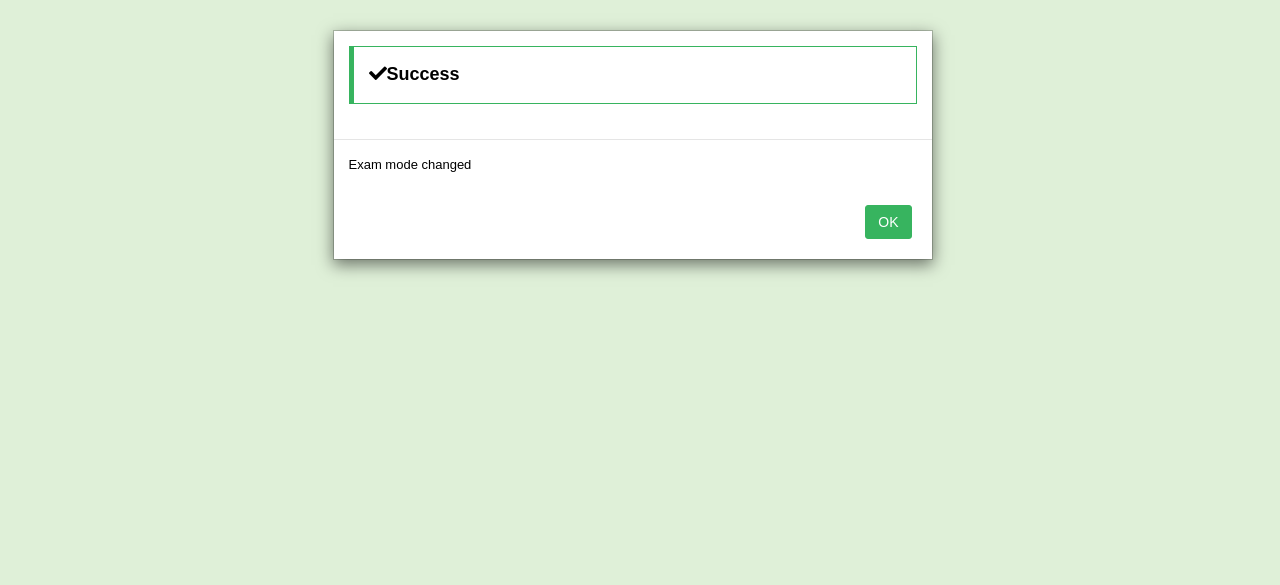 click on "OK" at bounding box center [888, 222] 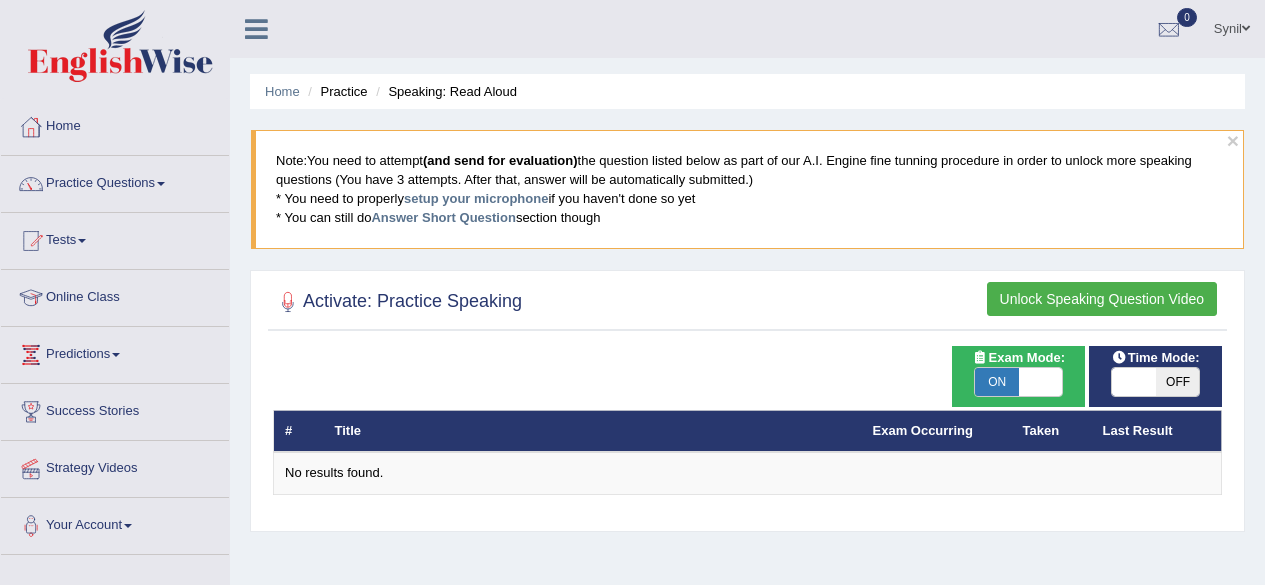 scroll, scrollTop: 0, scrollLeft: 0, axis: both 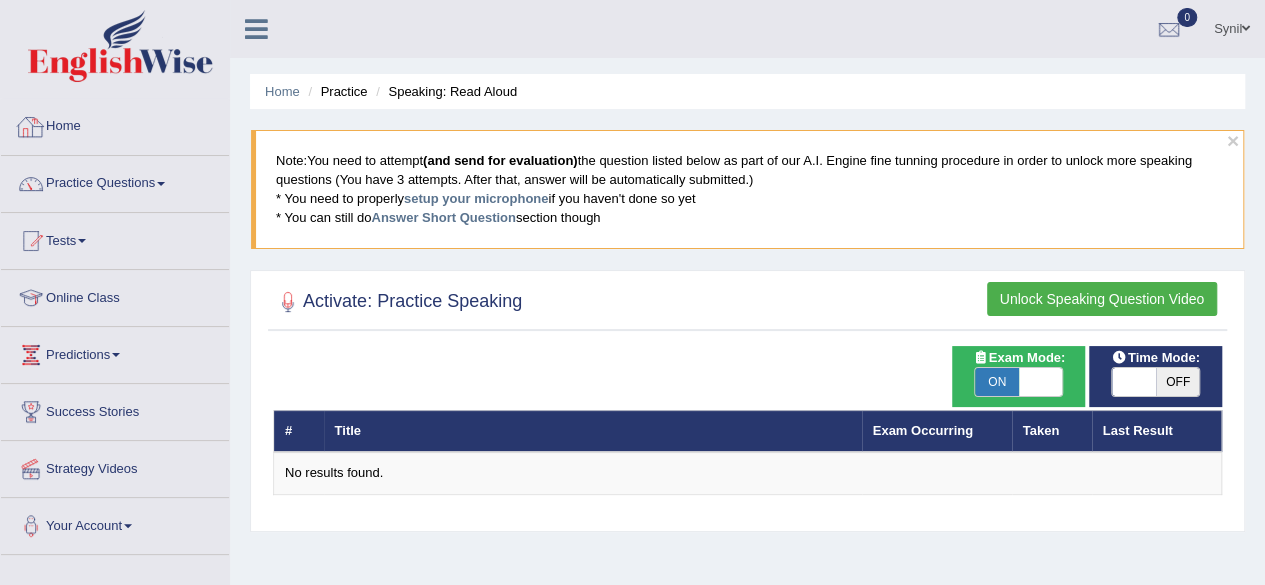click on "Home" at bounding box center (115, 124) 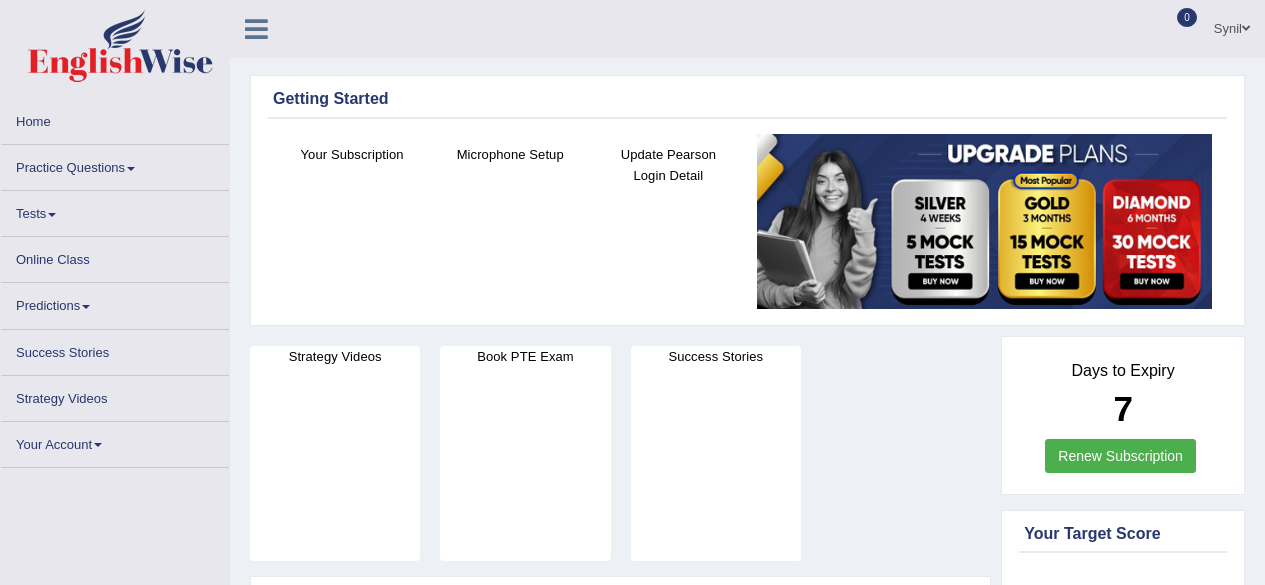 scroll, scrollTop: 0, scrollLeft: 0, axis: both 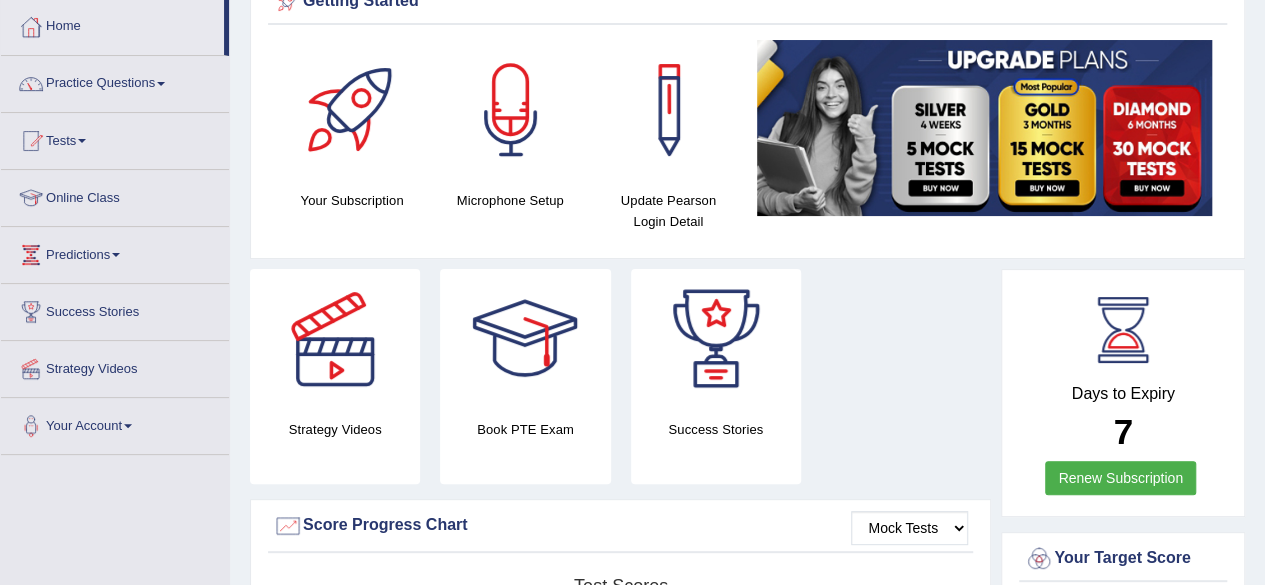 click on "Book PTE Exam" at bounding box center [525, 429] 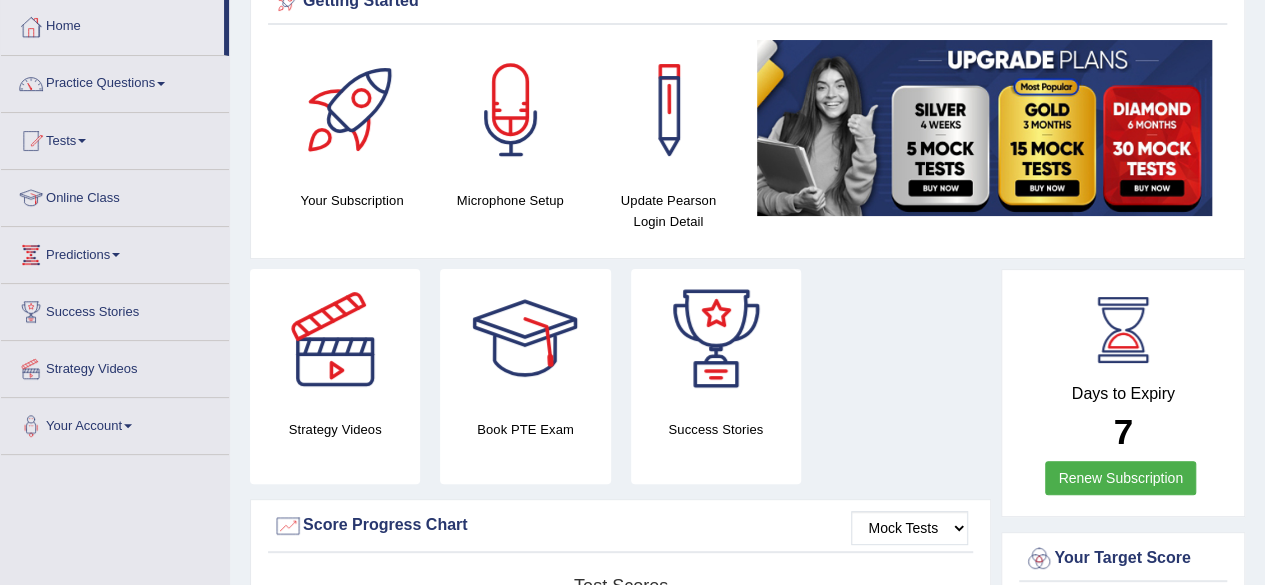 click at bounding box center [525, 339] 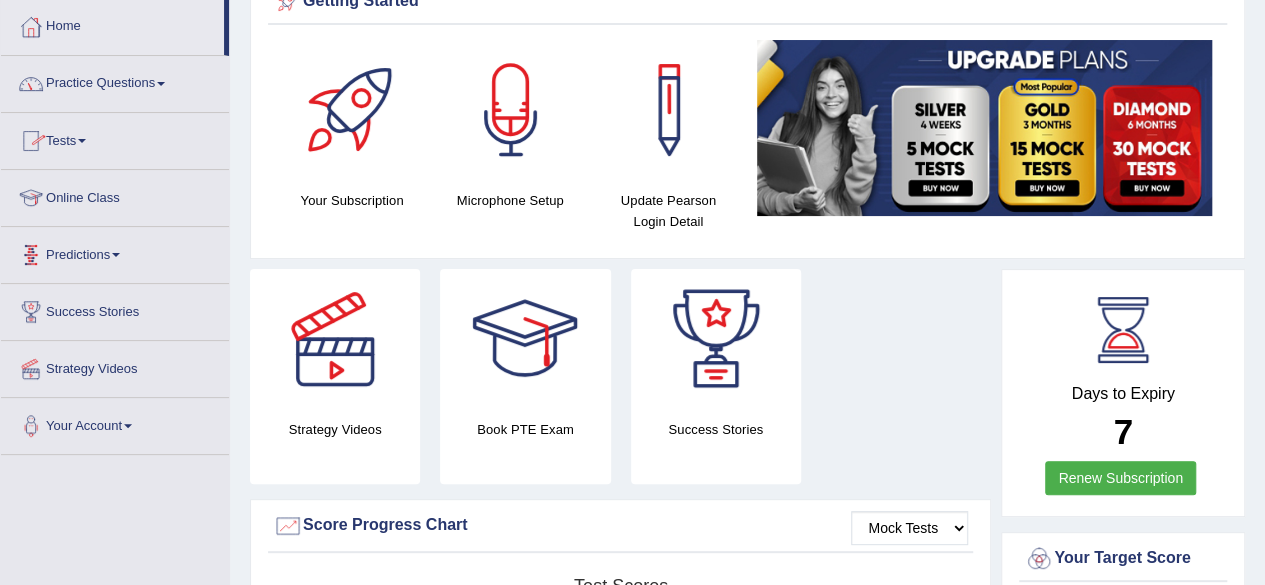 click on "Online Class" at bounding box center [115, 195] 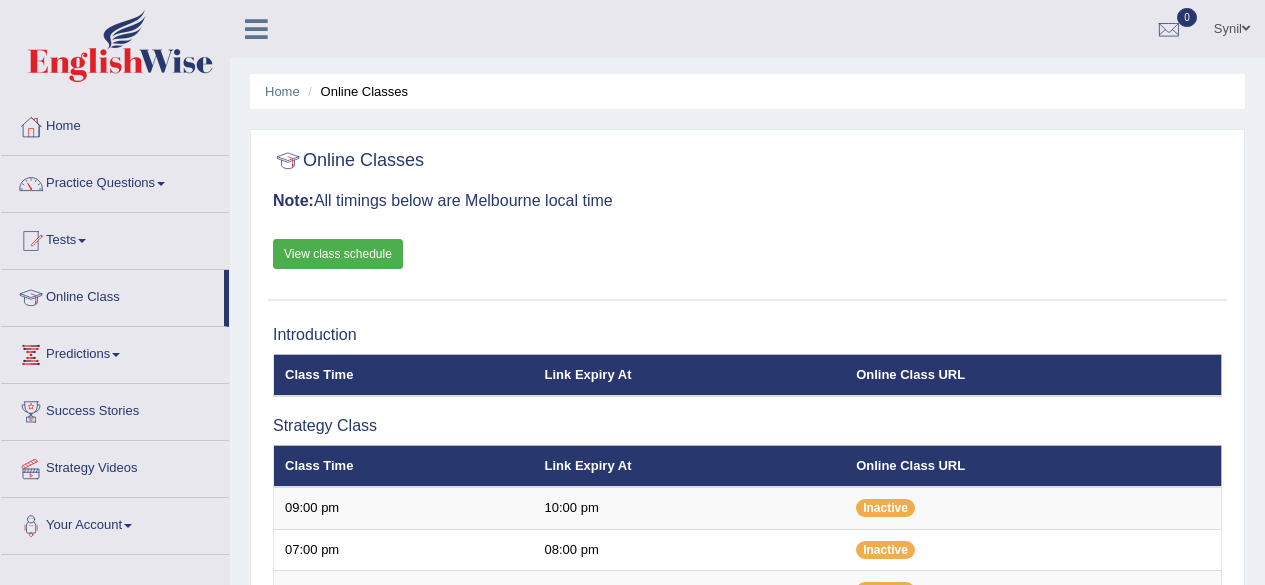 scroll, scrollTop: 0, scrollLeft: 0, axis: both 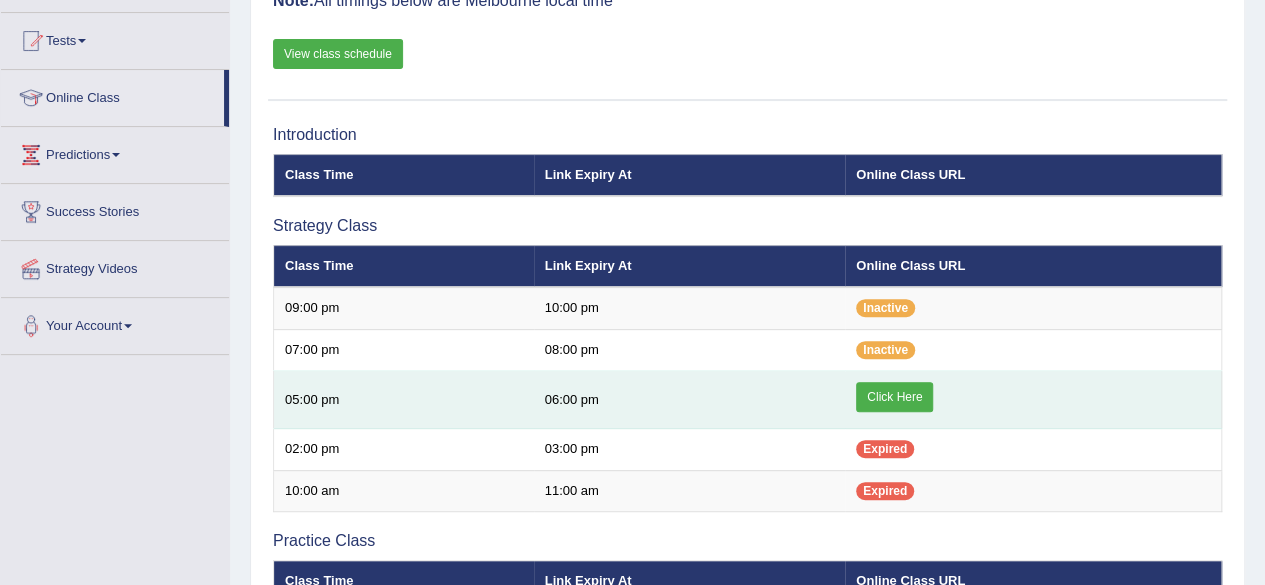 click on "Click Here" at bounding box center [894, 397] 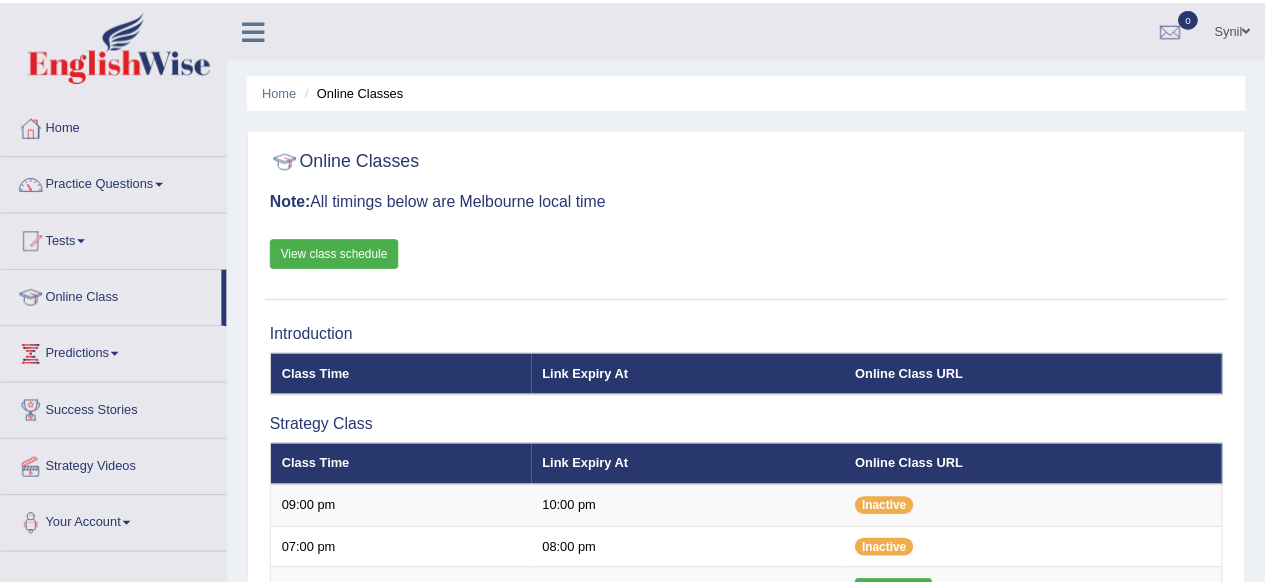 scroll, scrollTop: 200, scrollLeft: 0, axis: vertical 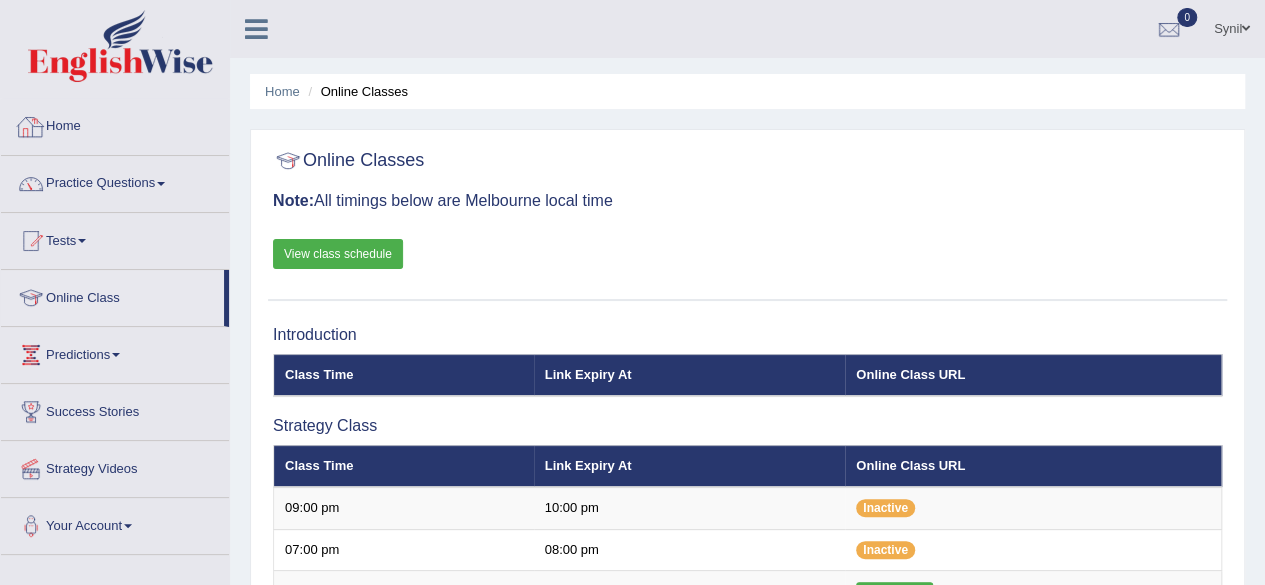 click on "Practice Questions" at bounding box center (115, 181) 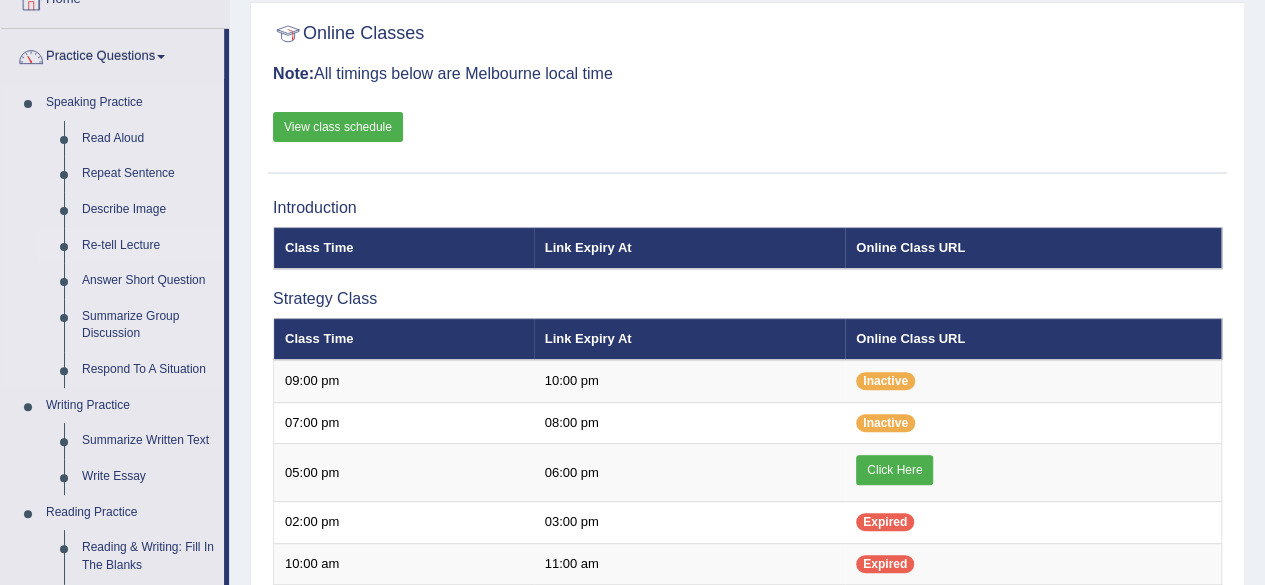 scroll, scrollTop: 200, scrollLeft: 0, axis: vertical 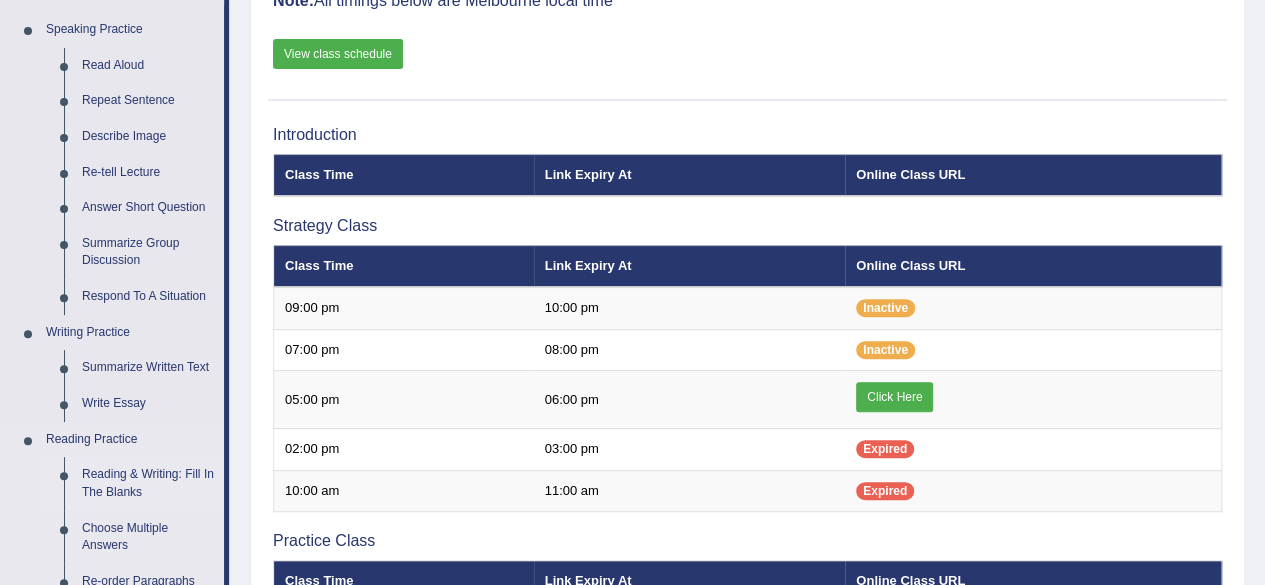 click on "Reading & Writing: Fill In The Blanks" at bounding box center [148, 483] 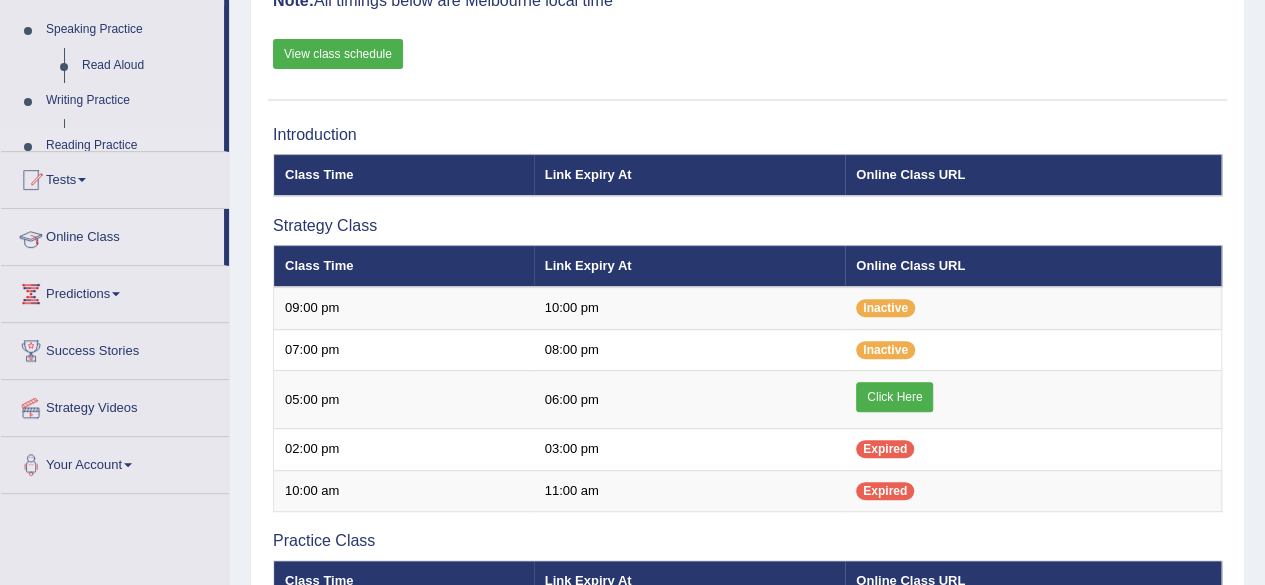 click on "Toggle navigation
Home
Practice Questions   Speaking Practice Read Aloud
Repeat Sentence
Describe Image
Re-tell Lecture
Answer Short Question
Summarize Group Discussion
Respond To A Situation
Writing Practice  Summarize Written Text
Write Essay
Reading Practice  Reading & Writing: Fill In The Blanks
Choose Multiple Answers
Re-order Paragraphs
Fill In The Blanks
Choose Single Answer
Listening Practice  Summarize Spoken Text
Highlight Incorrect Words
Highlight Correct Summary
Select Missing Word
Choose Single Answer
Choose Multiple Answers
Fill In The Blanks
Write From Dictation
Pronunciation
Tests  Take Practice Sectional Test
Take Mock Test" at bounding box center [632, 488] 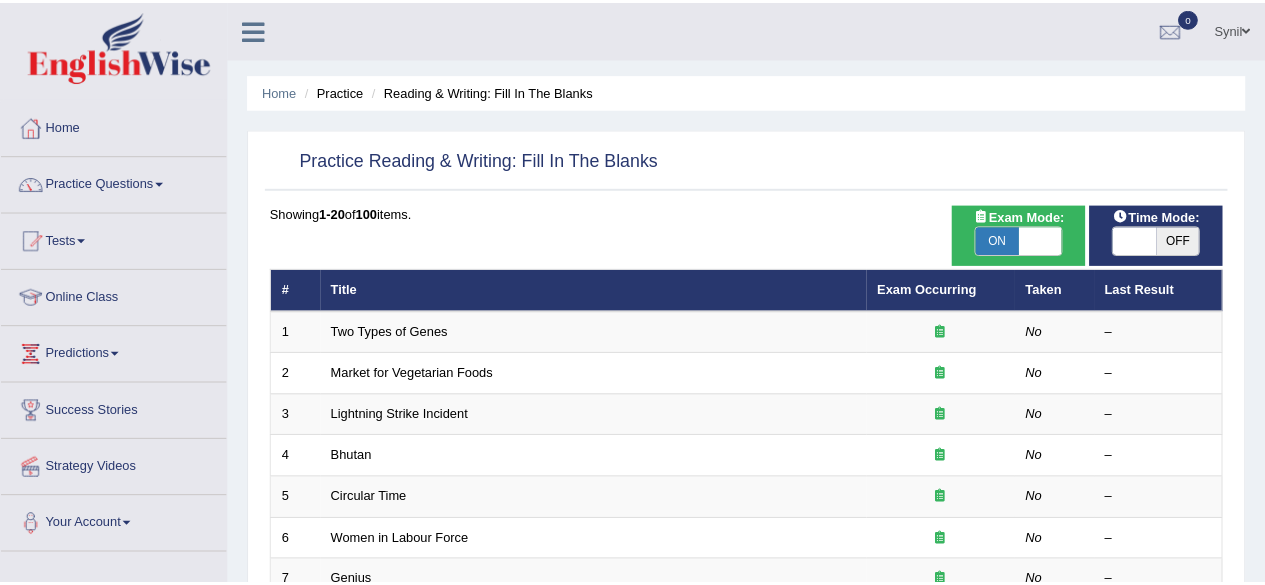 scroll, scrollTop: 0, scrollLeft: 0, axis: both 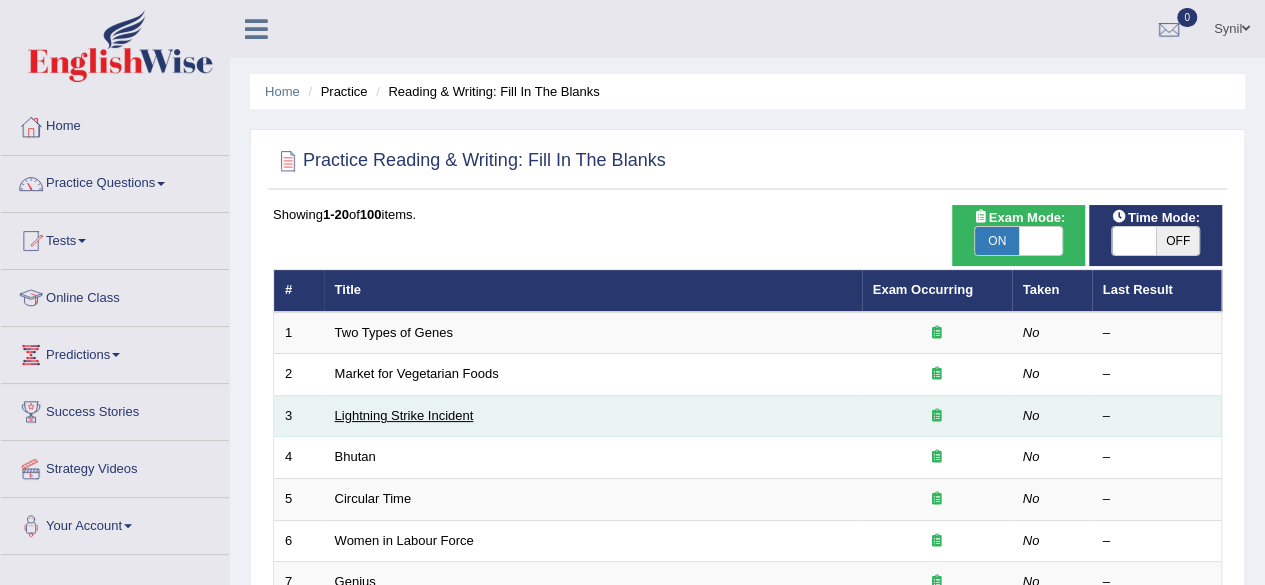 click on "Lightning Strike Incident" at bounding box center (404, 415) 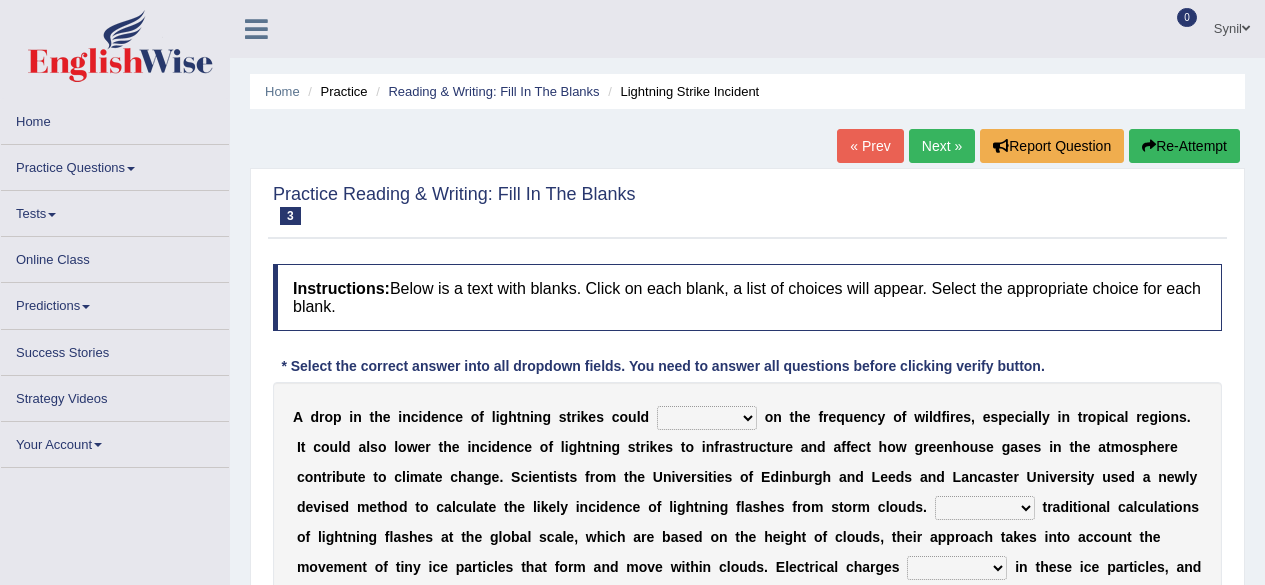 scroll, scrollTop: 0, scrollLeft: 0, axis: both 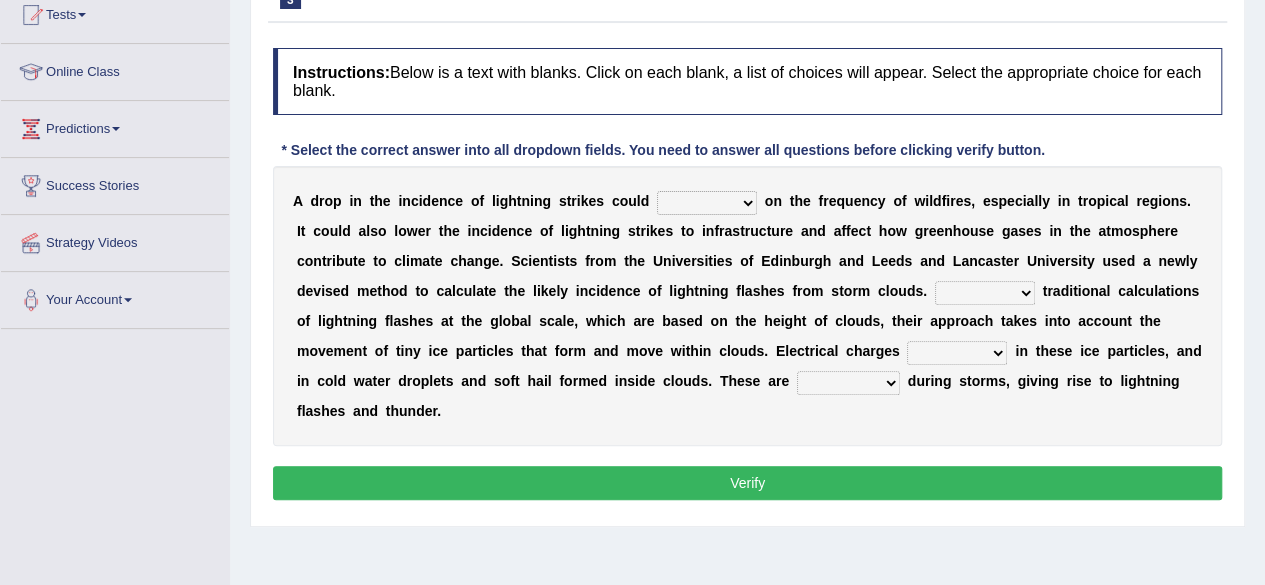 click on "A drop in the incidence of lightning strikes could dwell focus impact depend on the frequency of wildfires, especially in tropical regions. It could also lower the incidence of lightning strikes to infrastructure and affect how greenhouse gases in the atmosphere contribute to climate change. Scientists from the Universities of Edinburgh and Leeds and Lancaster University used a newly devised method to calculate the likely incidence of lightning flashes f" at bounding box center [747, 306] 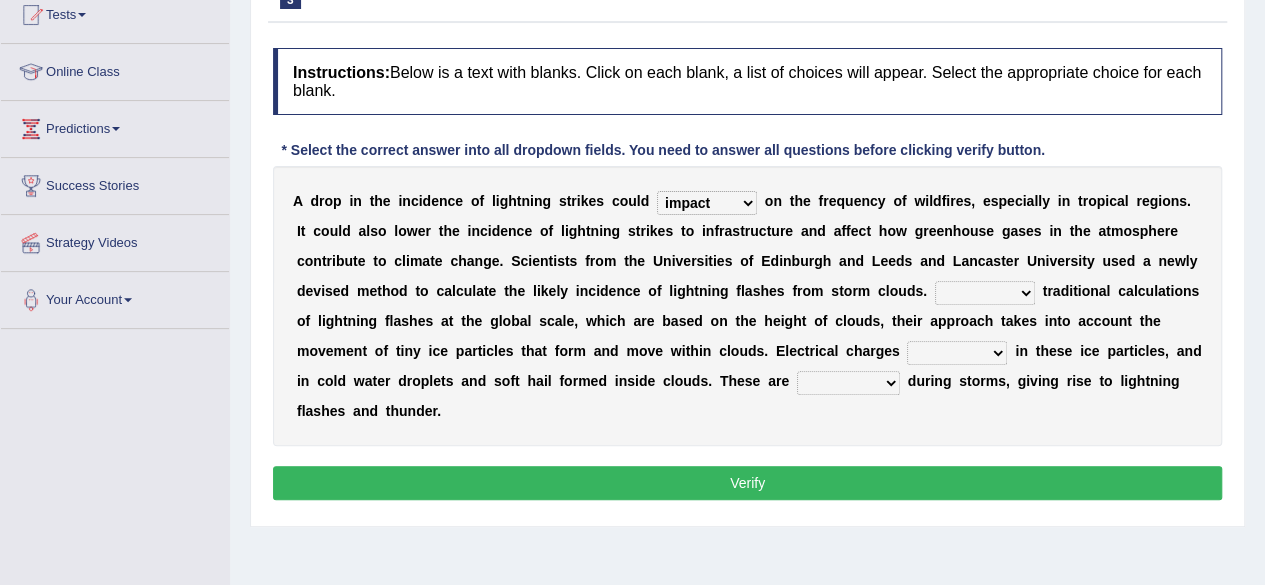 click on "dwell focus impact depend" at bounding box center [707, 203] 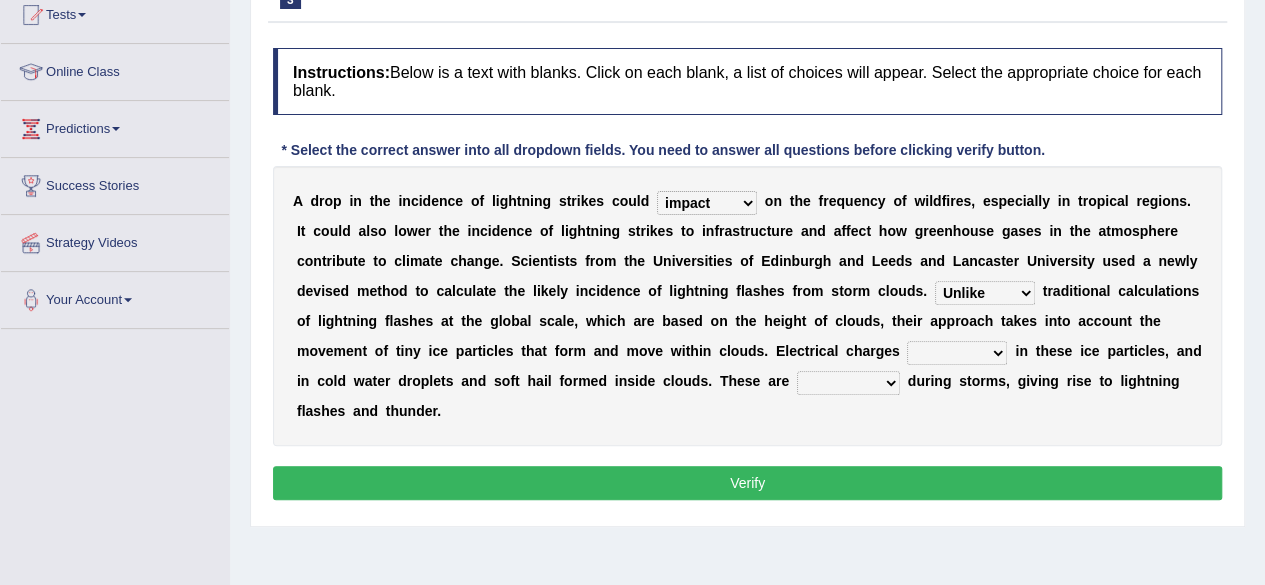 click on "run off build up mess up zoom in" at bounding box center (957, 353) 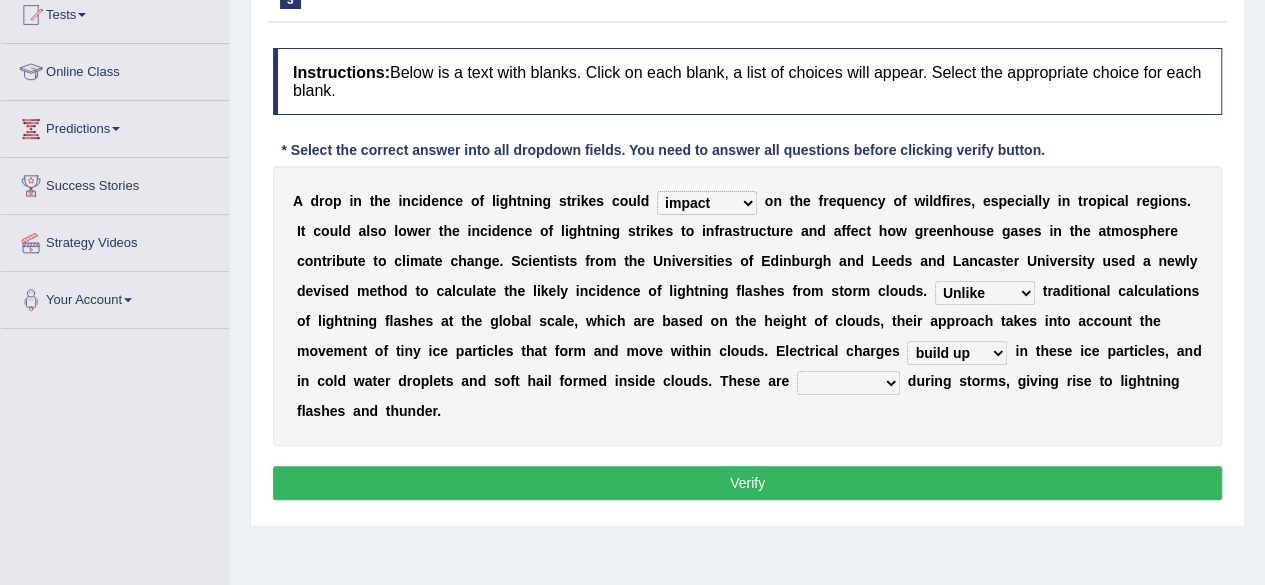 drag, startPoint x: 931, startPoint y: 419, endPoint x: 958, endPoint y: 422, distance: 27.166155 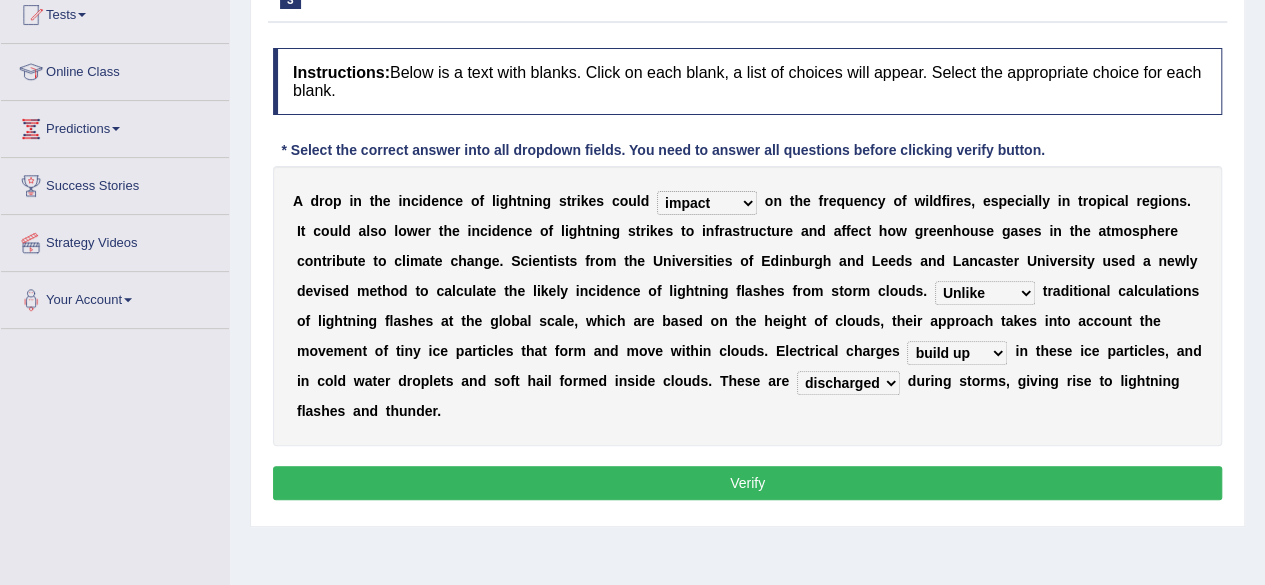 click on "collected diverted rounded discharged" at bounding box center (848, 383) 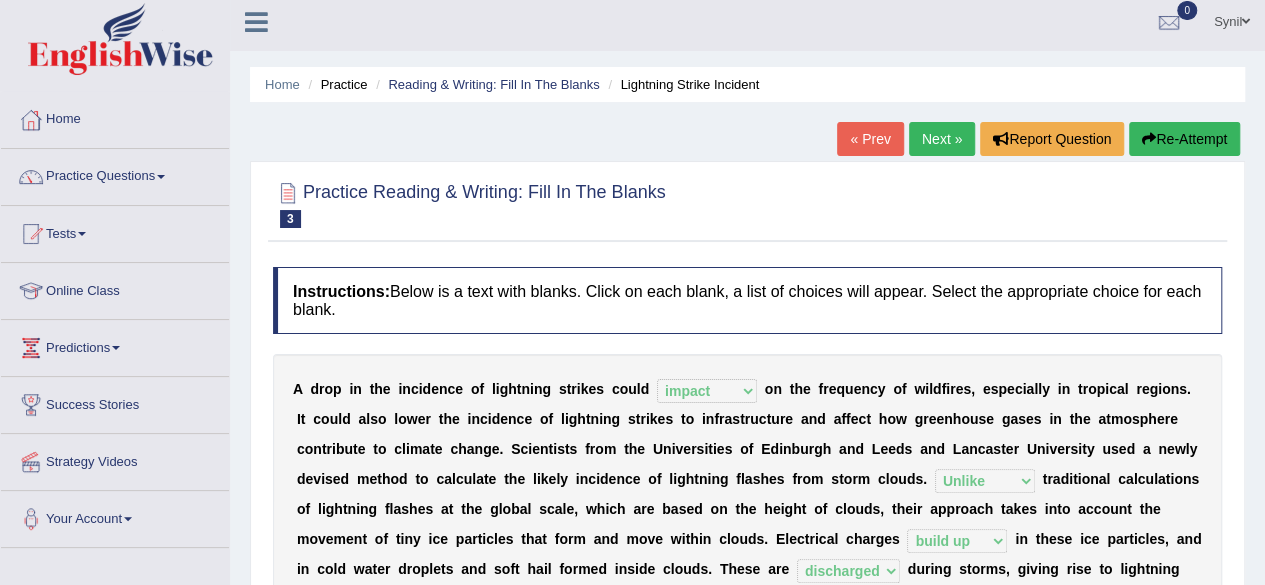 scroll, scrollTop: 0, scrollLeft: 0, axis: both 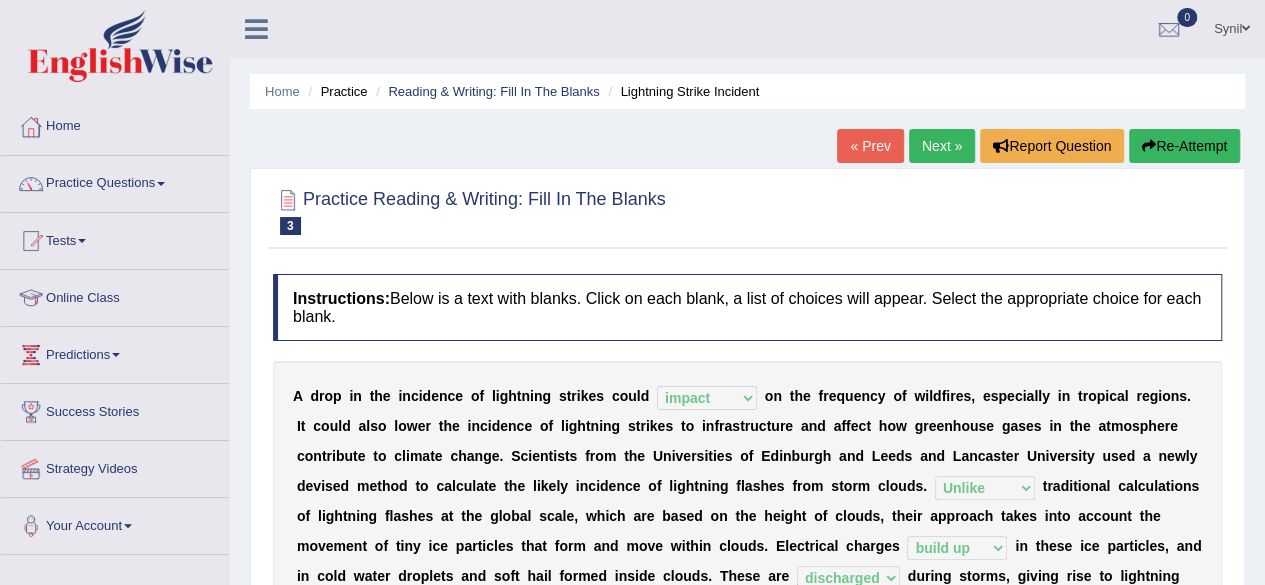 click on "Next »" at bounding box center [942, 146] 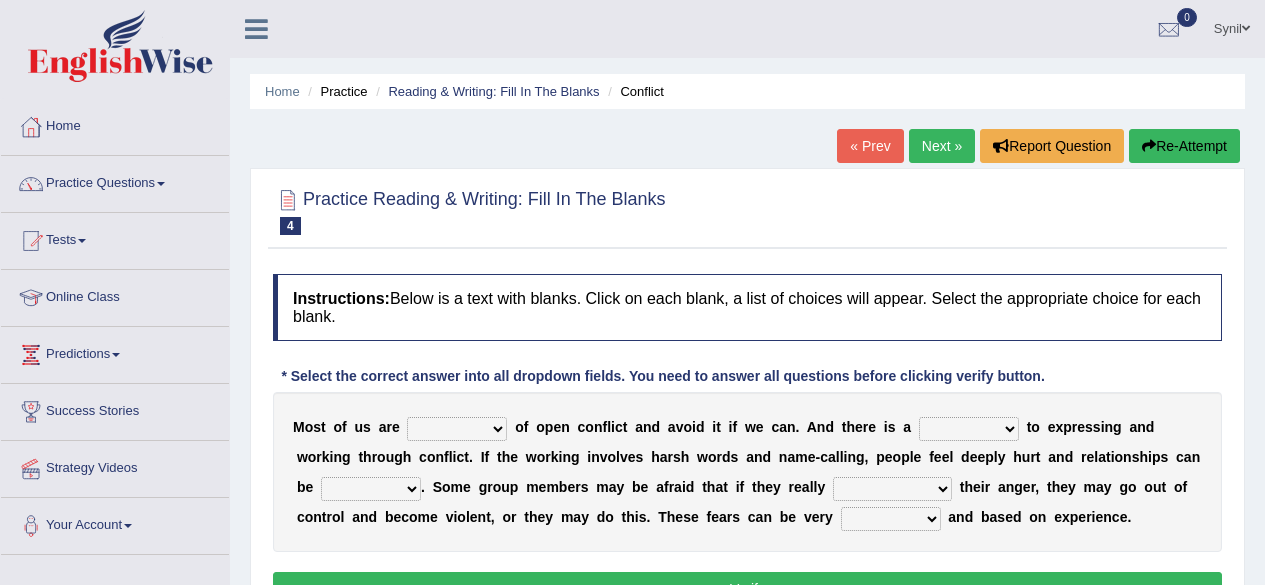 scroll, scrollTop: 0, scrollLeft: 0, axis: both 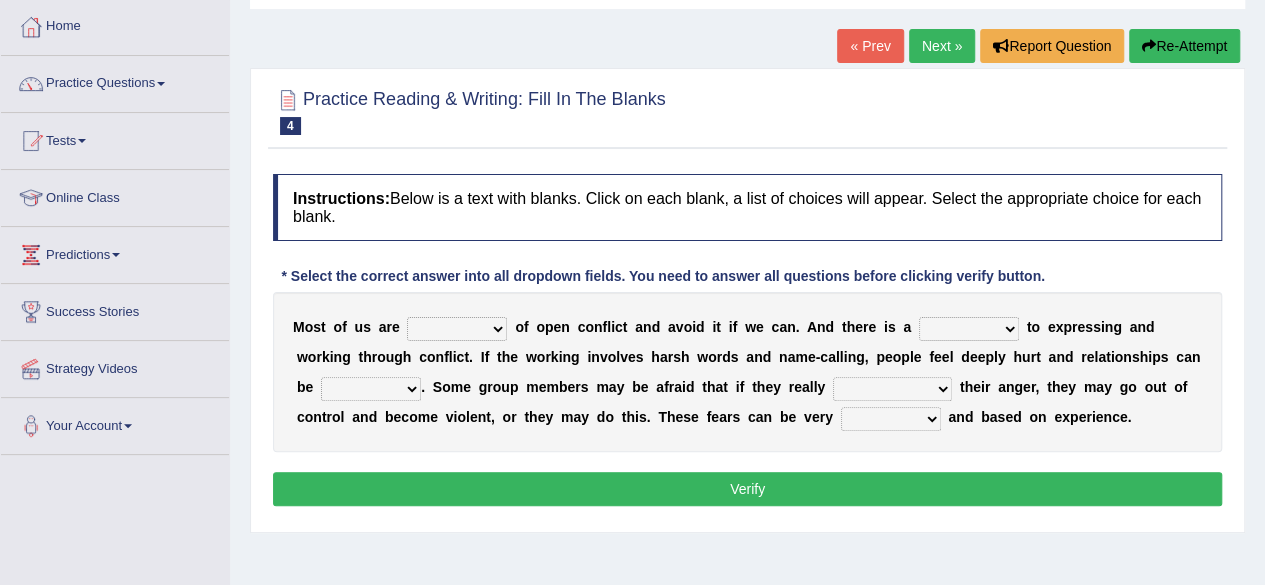 click on "panic scared horrible fear" at bounding box center (457, 329) 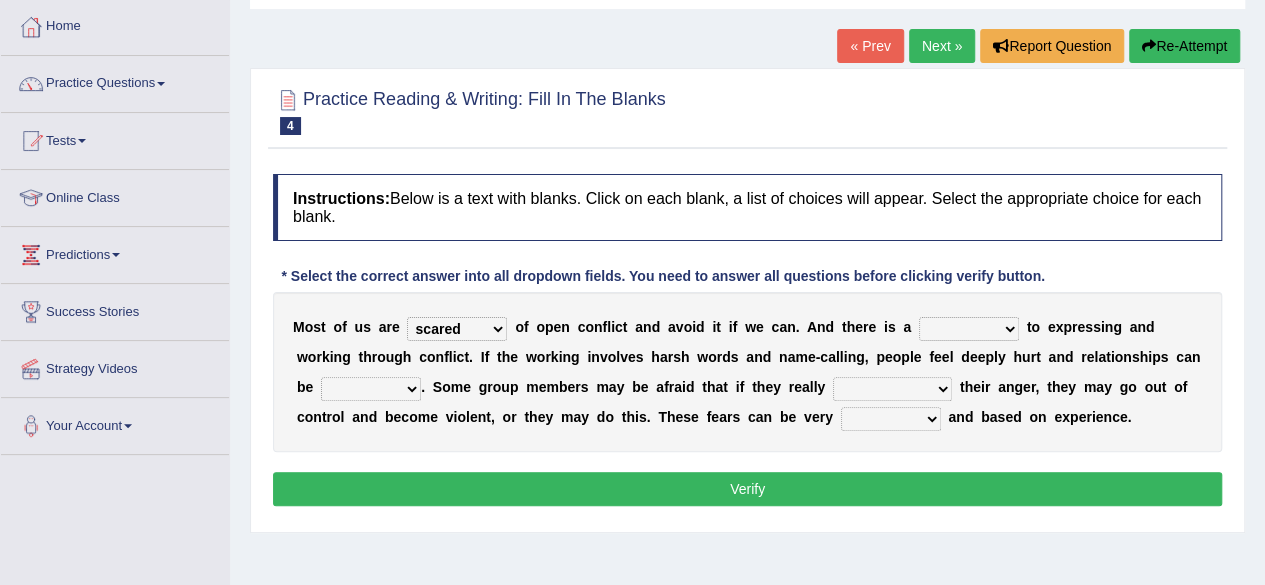click on "hazard challenge risk danger" at bounding box center [969, 329] 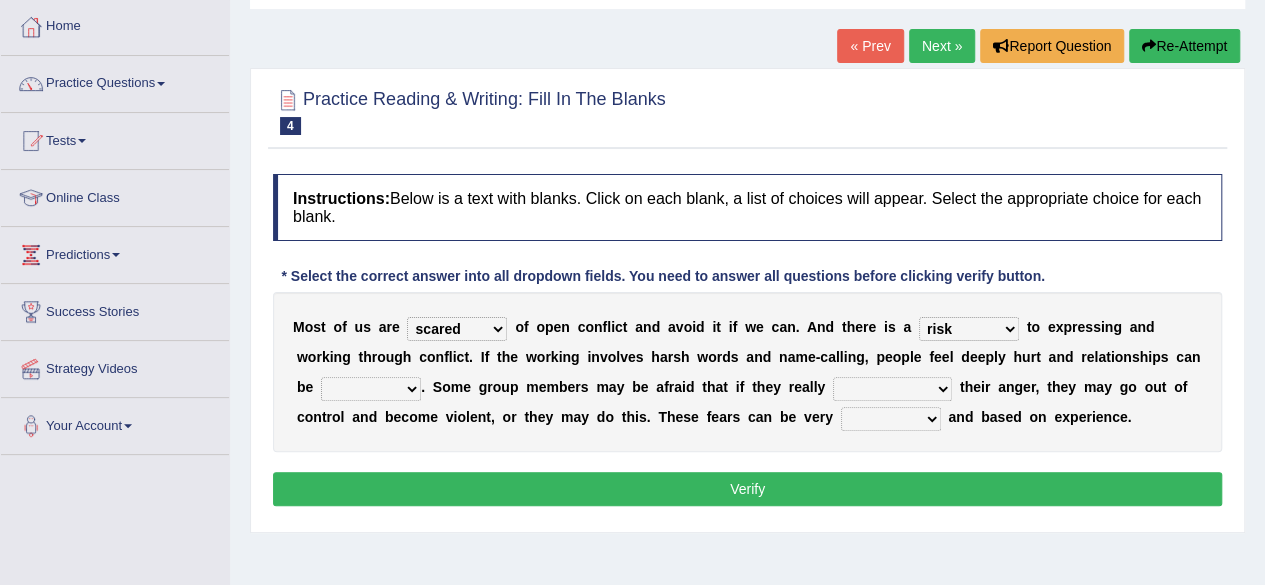 click on "hazard challenge risk danger" at bounding box center [969, 329] 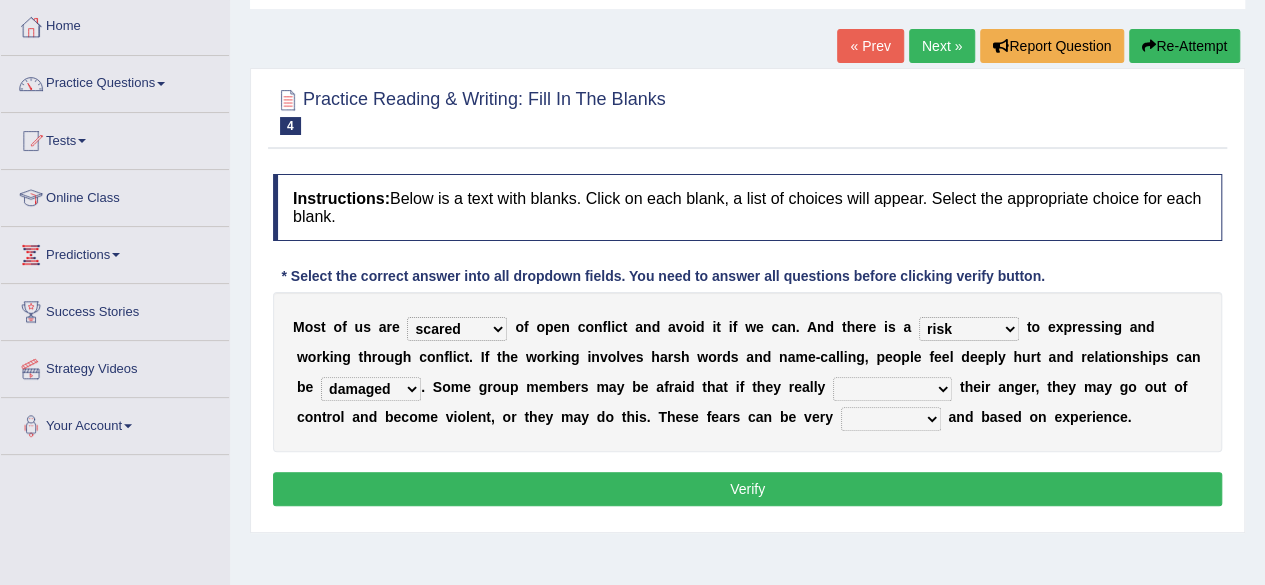 click on "injured opted impaired damaged" at bounding box center [371, 389] 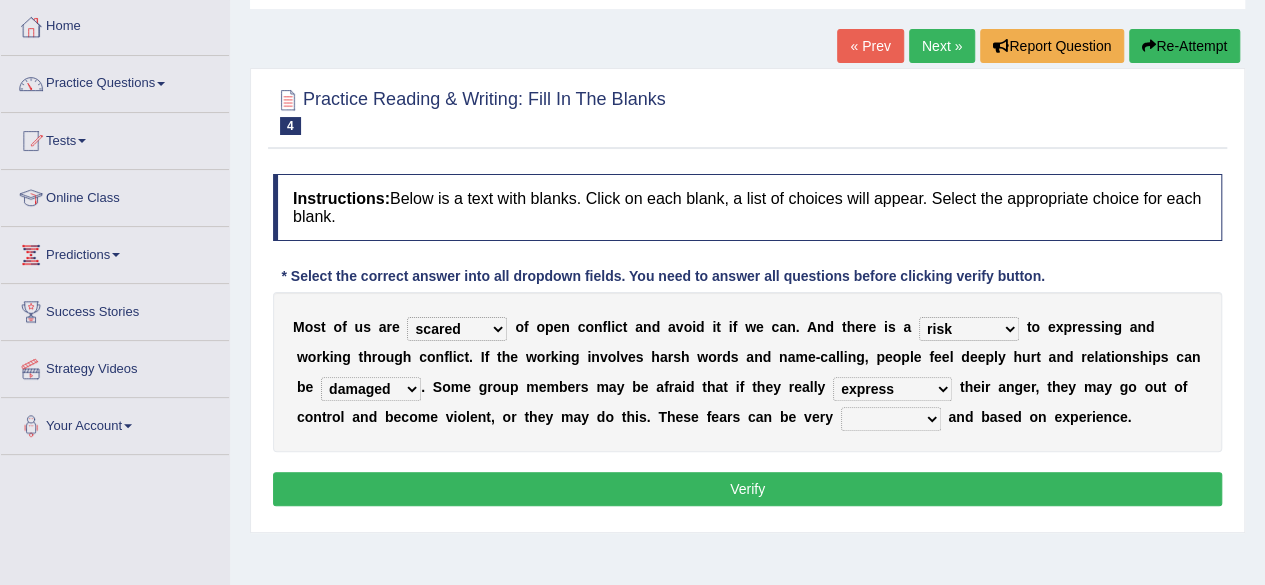 click on "express say communicate hide" at bounding box center [892, 389] 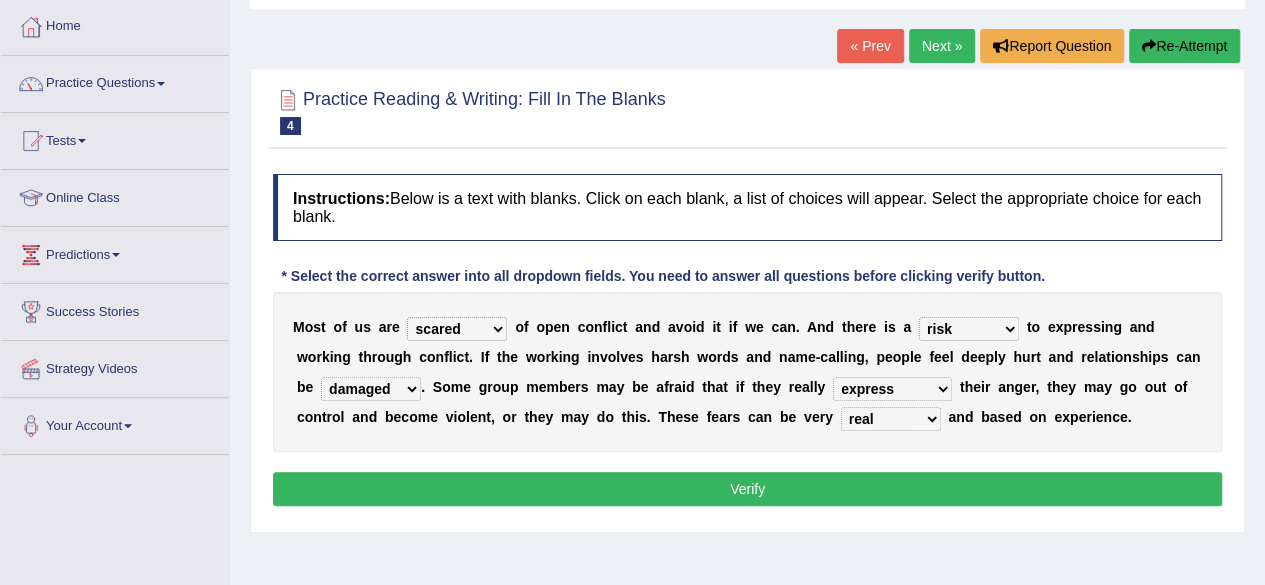click on "real vivid tangible concrete" at bounding box center (891, 419) 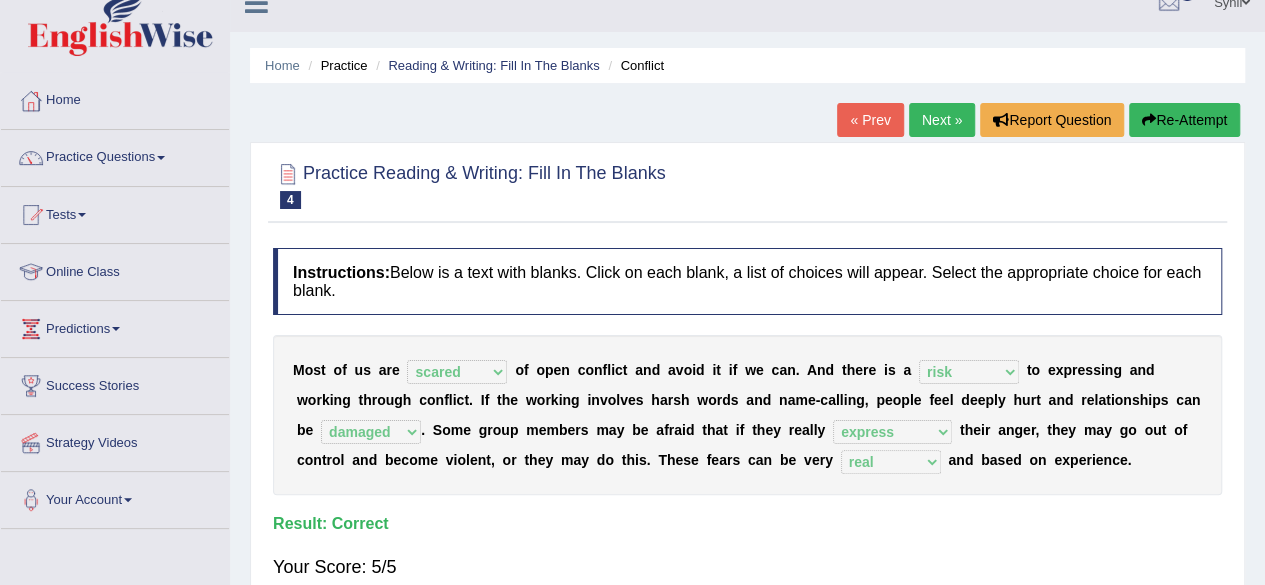 scroll, scrollTop: 0, scrollLeft: 0, axis: both 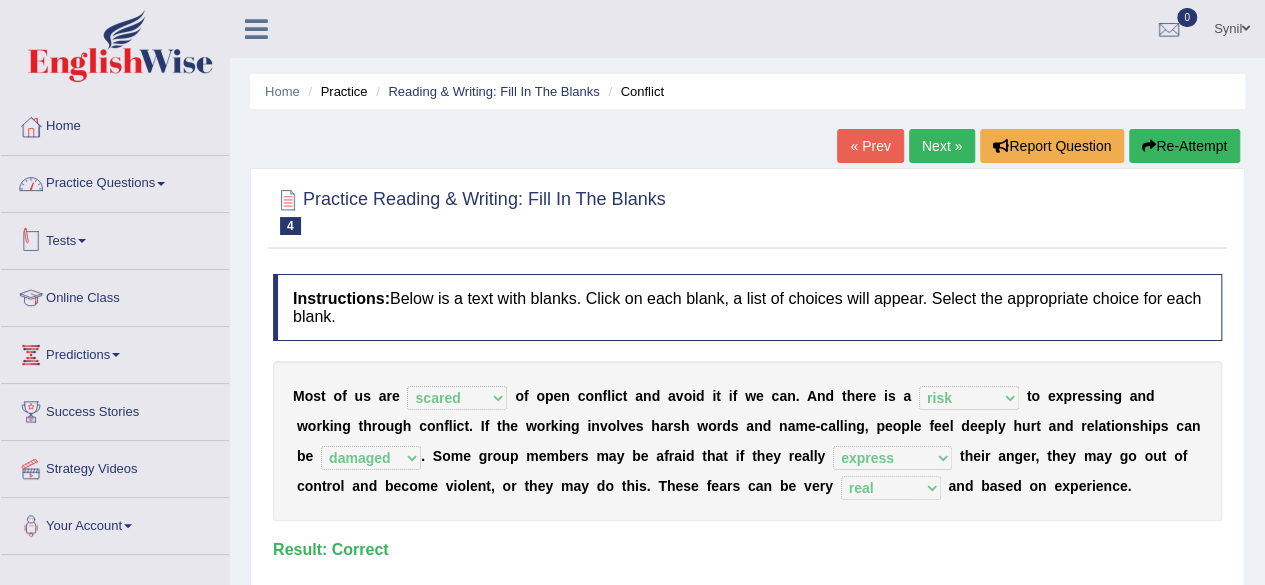 click on "Practice Questions" at bounding box center [115, 181] 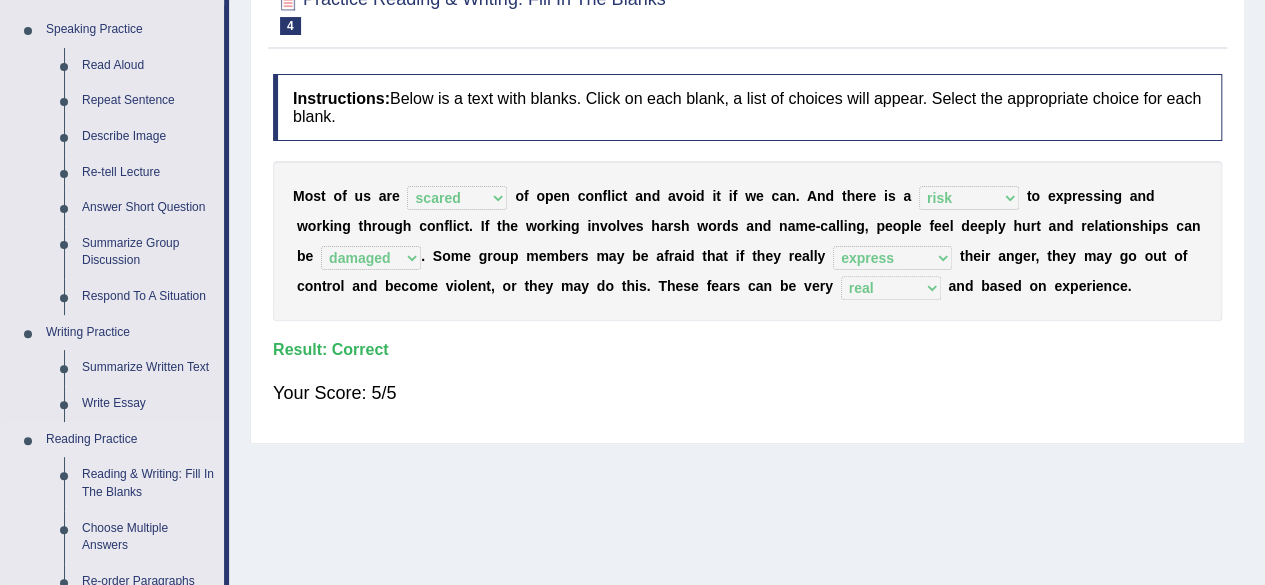 scroll, scrollTop: 400, scrollLeft: 0, axis: vertical 